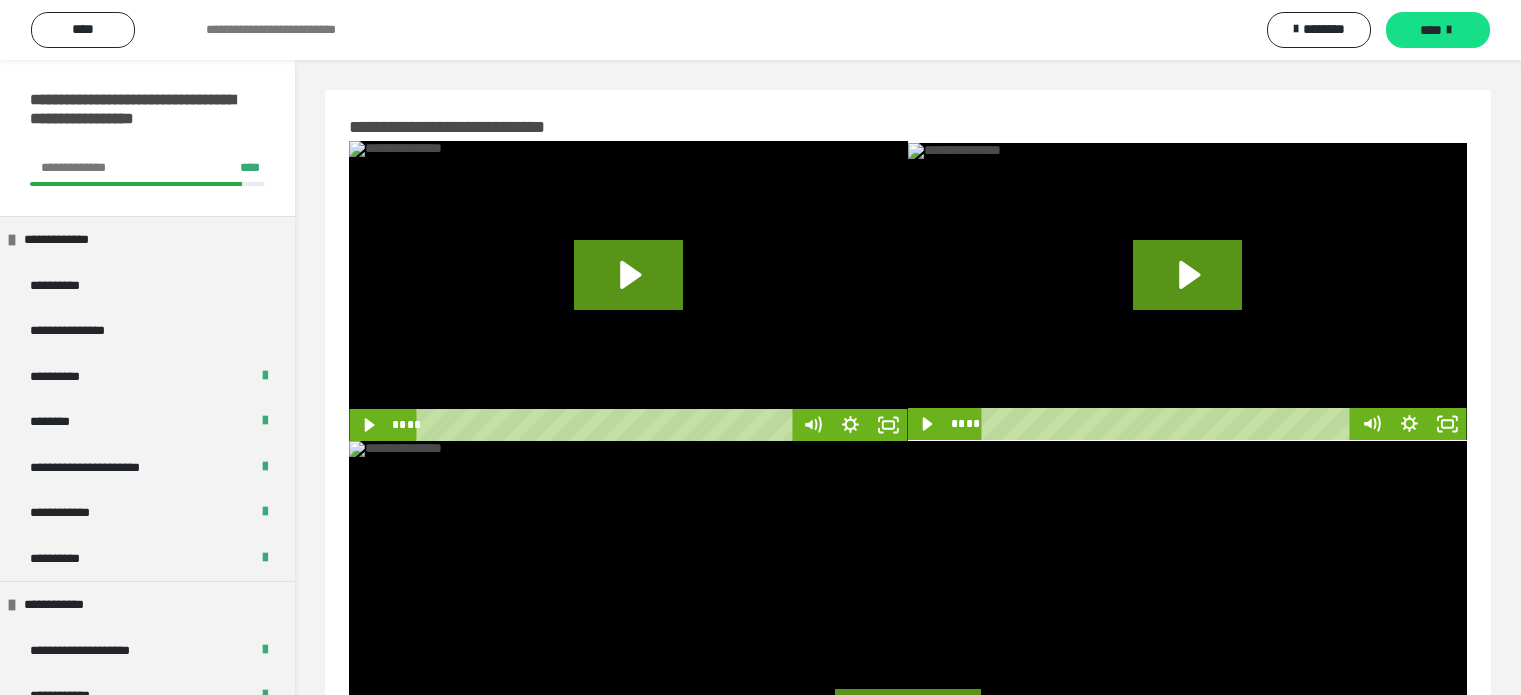 scroll, scrollTop: 60, scrollLeft: 0, axis: vertical 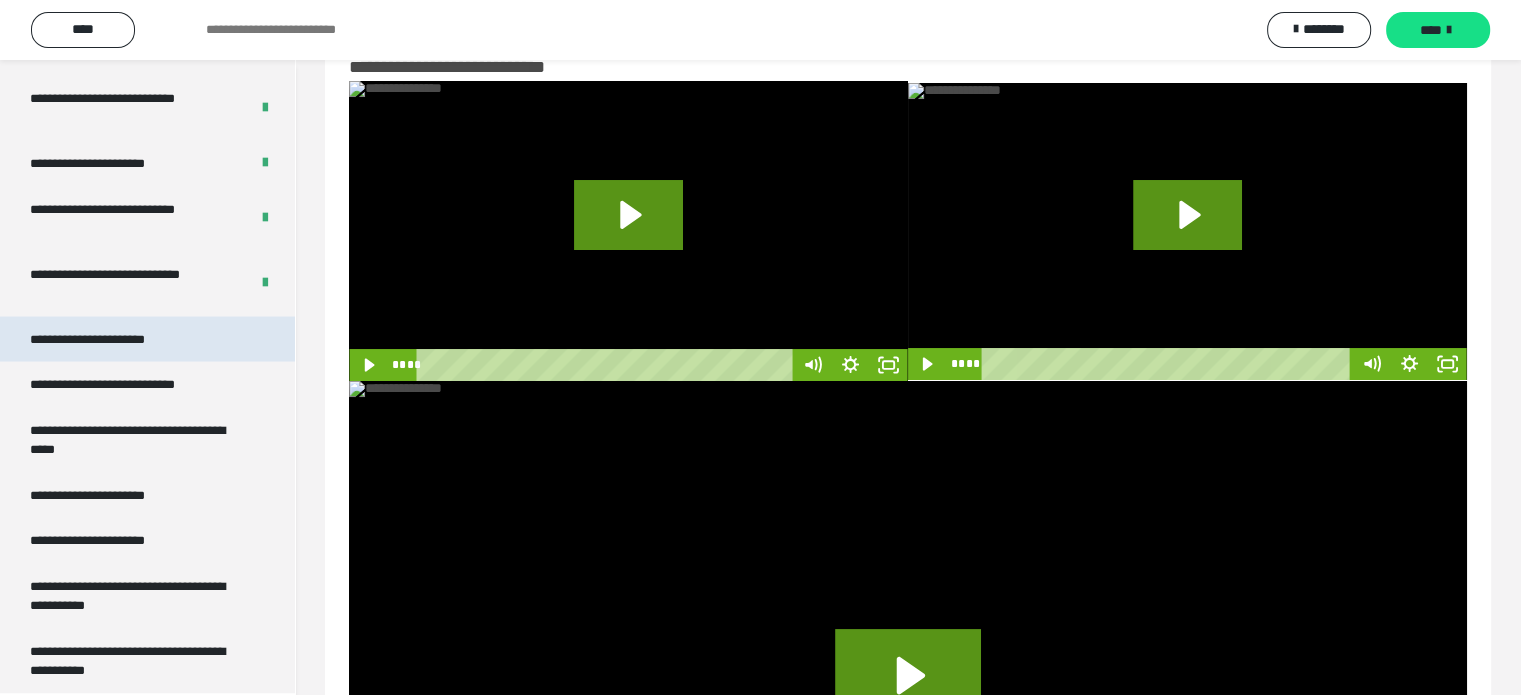 click on "**********" at bounding box center [109, 339] 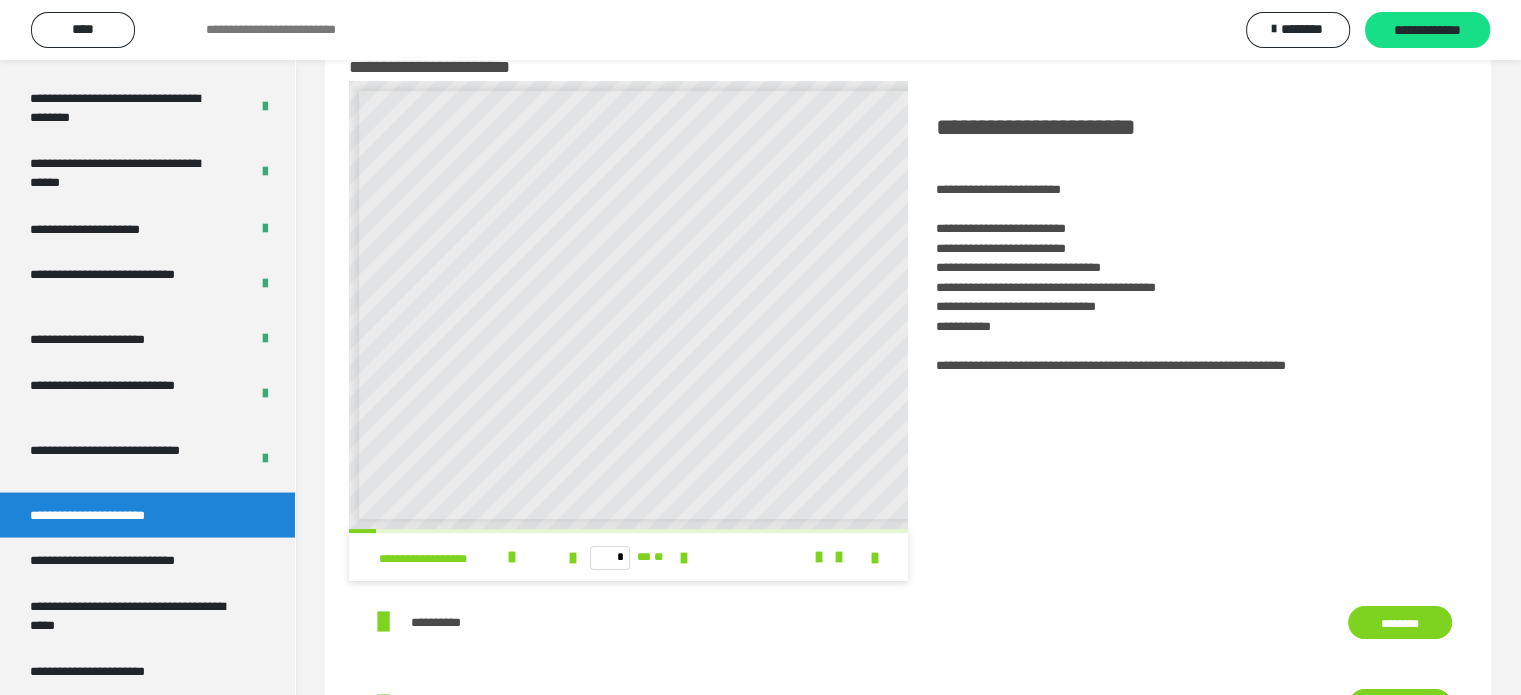 scroll, scrollTop: 3842, scrollLeft: 0, axis: vertical 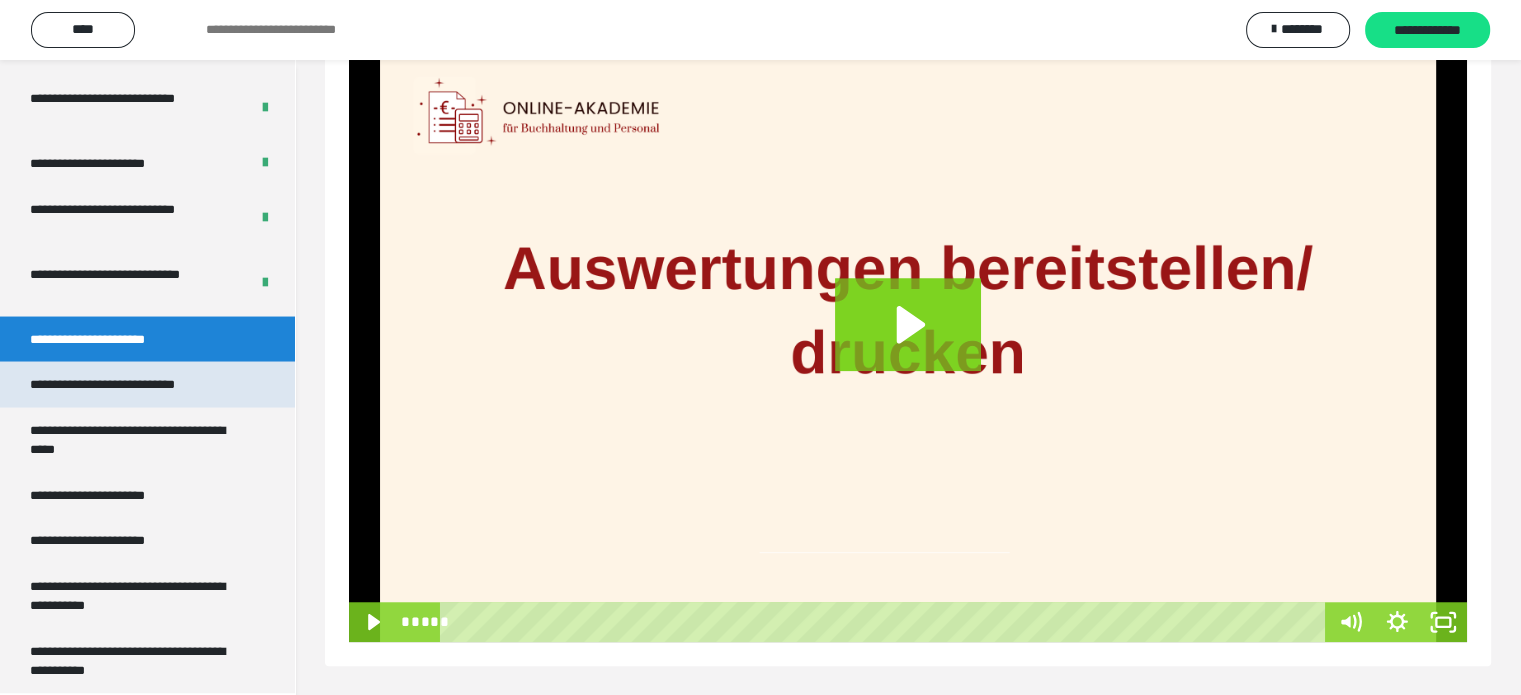 click on "**********" at bounding box center [129, 384] 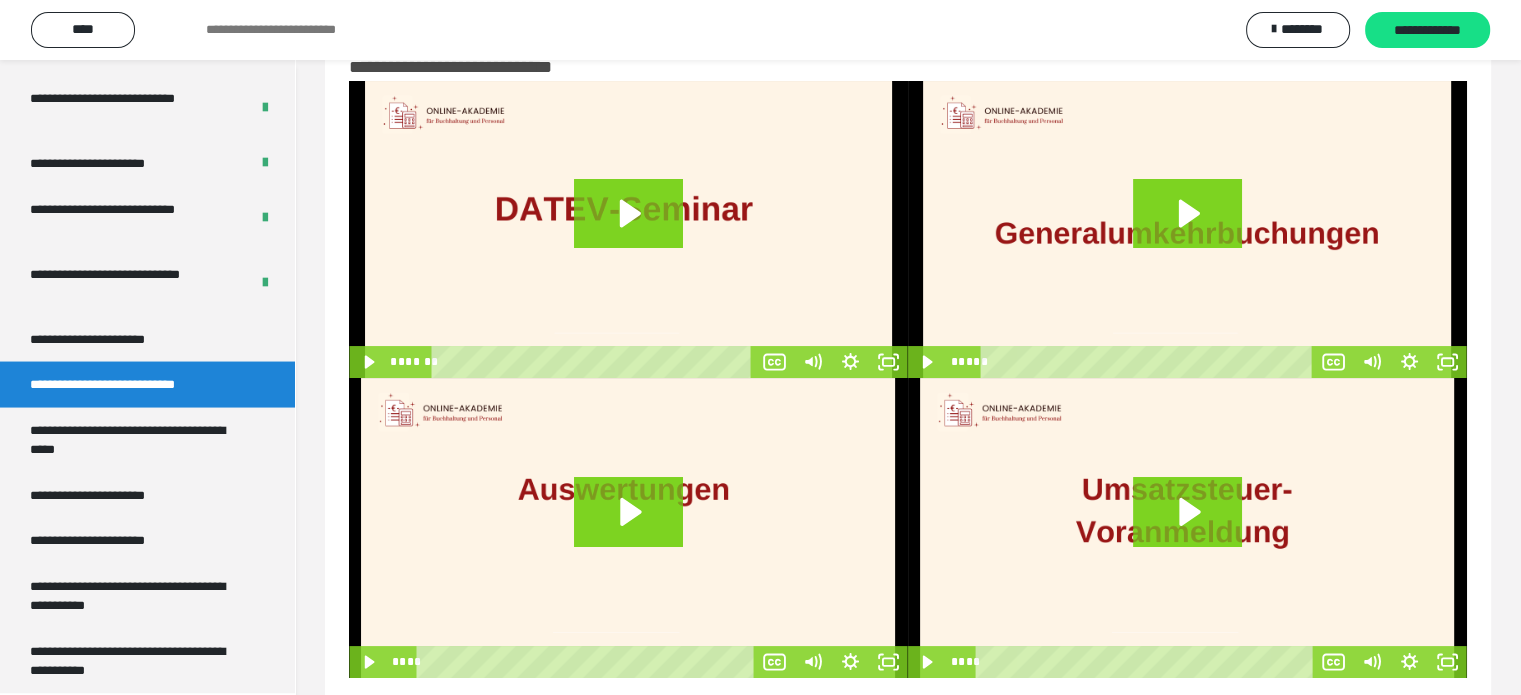 scroll, scrollTop: 96, scrollLeft: 0, axis: vertical 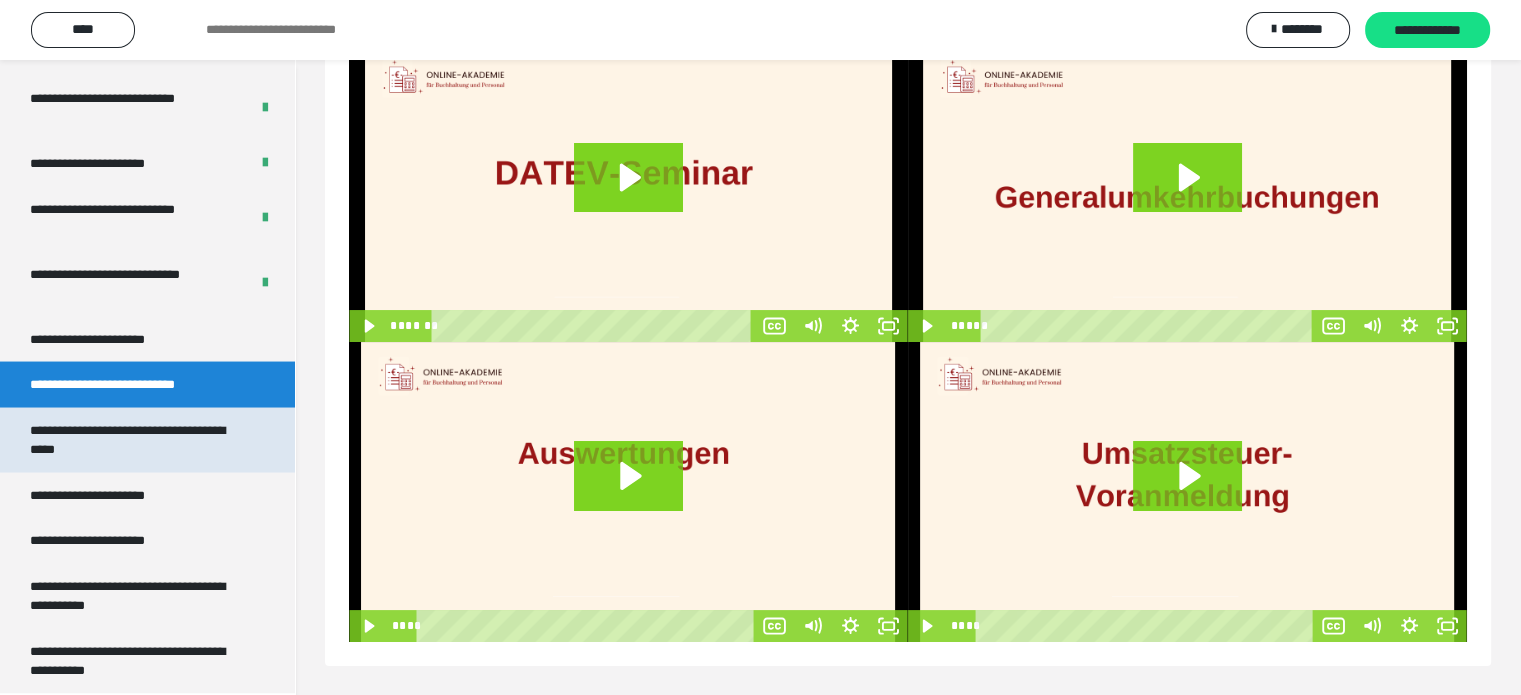 click on "**********" at bounding box center [132, 439] 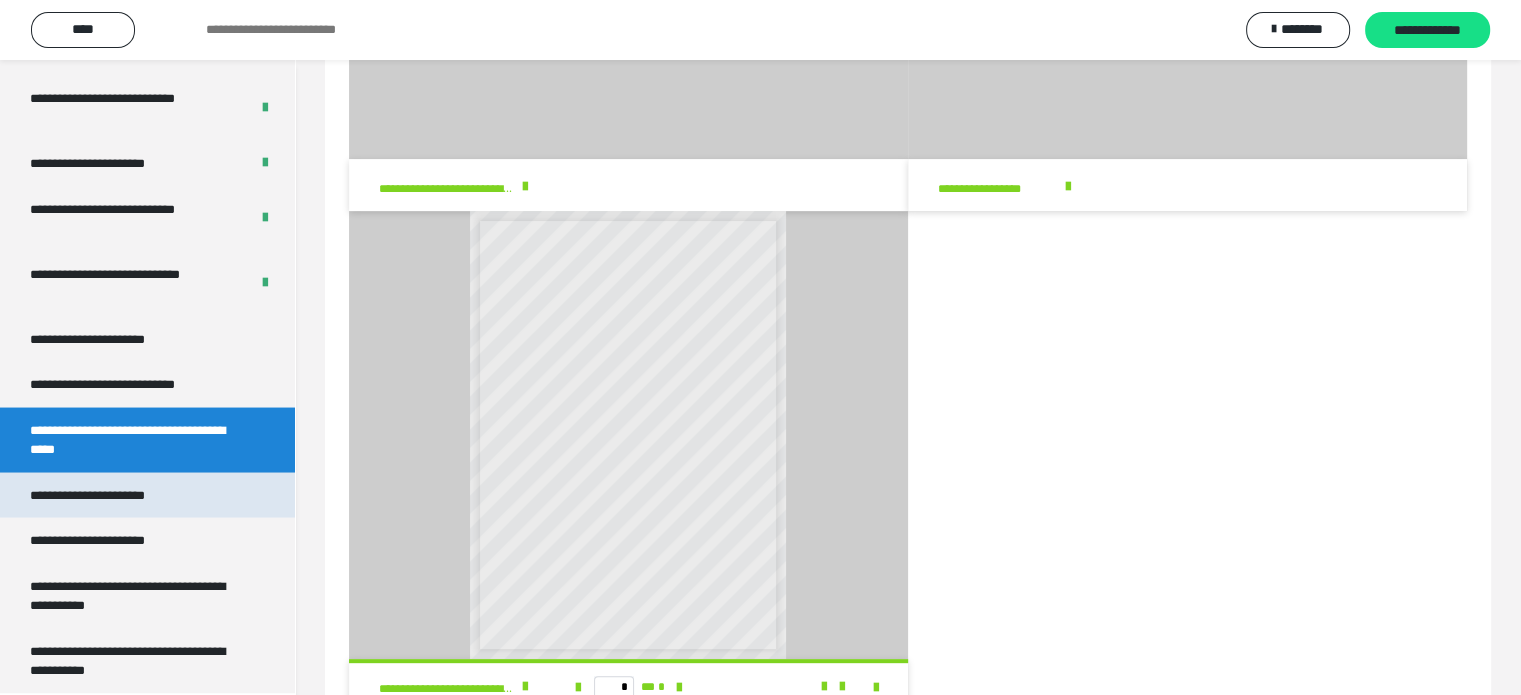 scroll, scrollTop: 500, scrollLeft: 0, axis: vertical 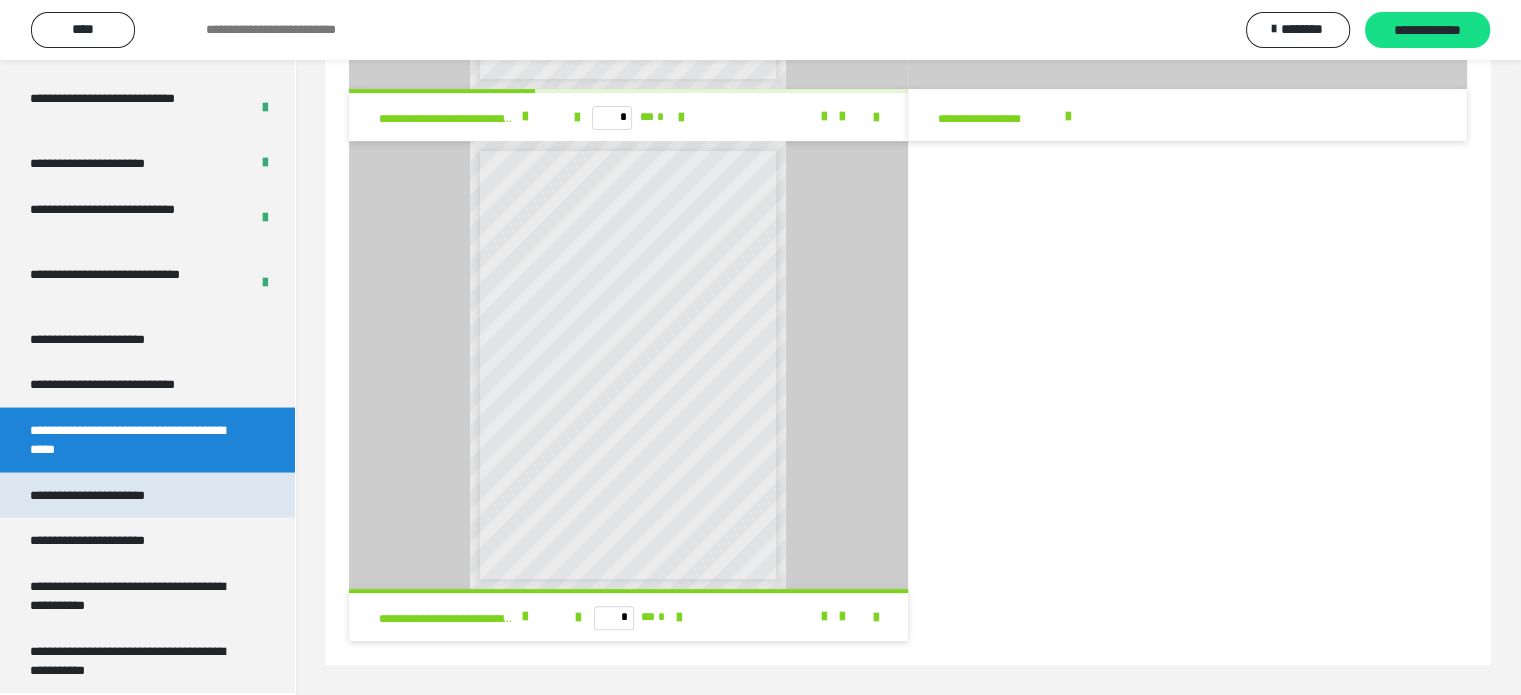 click on "**********" at bounding box center [110, 495] 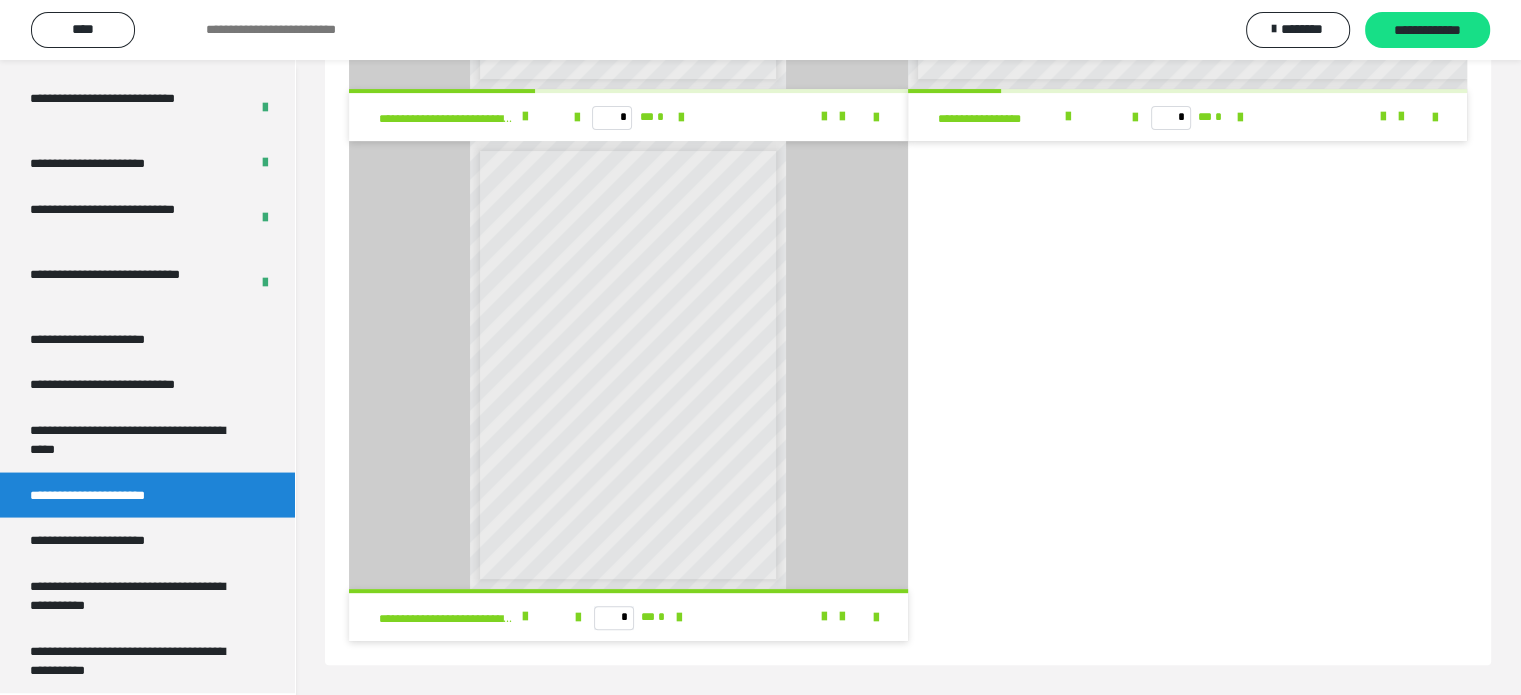 scroll, scrollTop: 60, scrollLeft: 0, axis: vertical 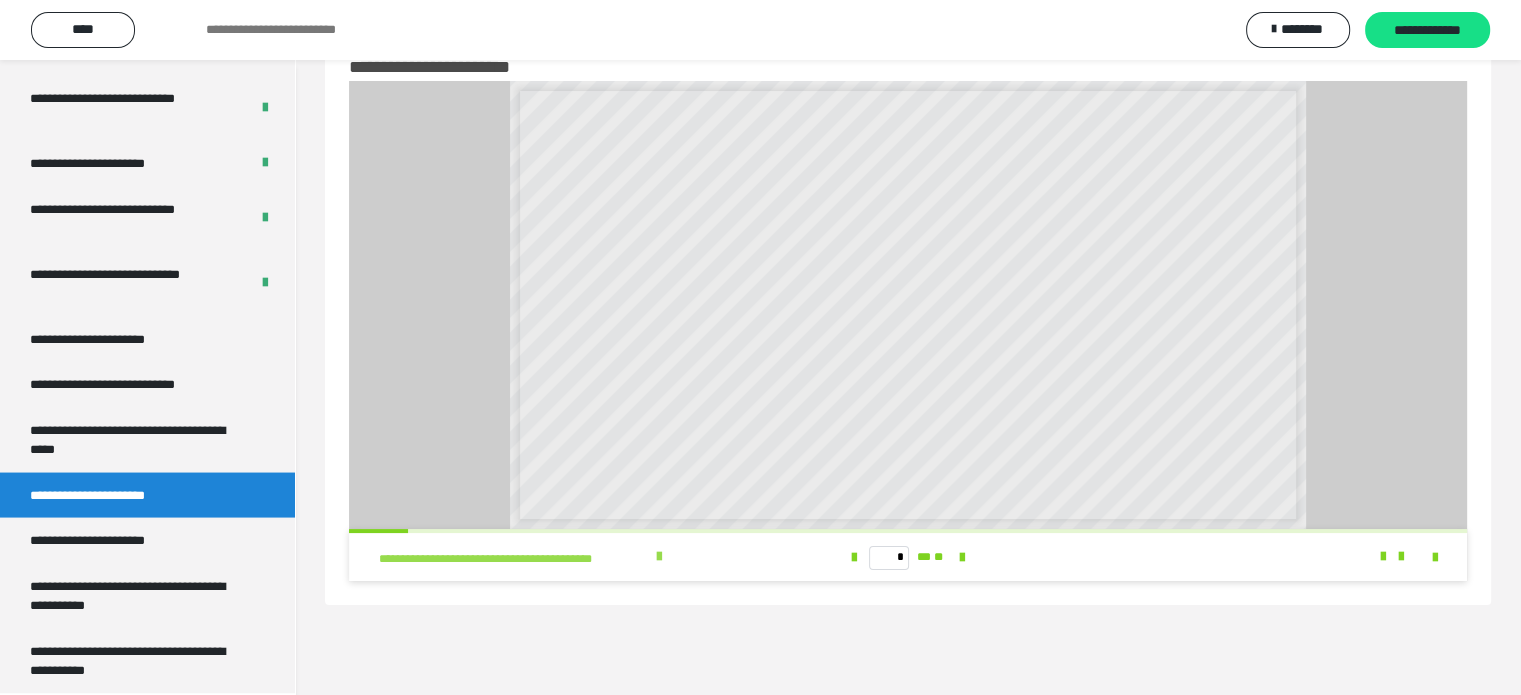 click on "**********" at bounding box center [514, 559] 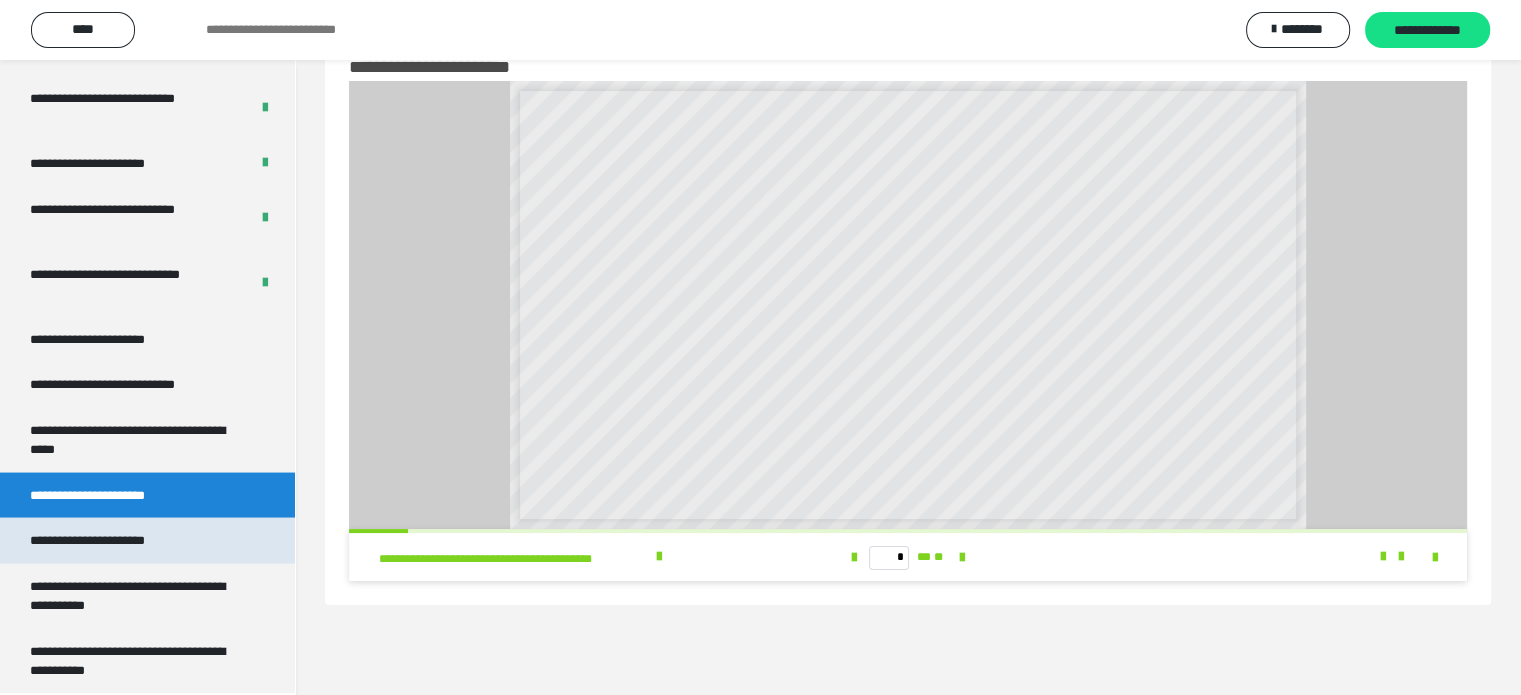 click on "**********" at bounding box center (111, 540) 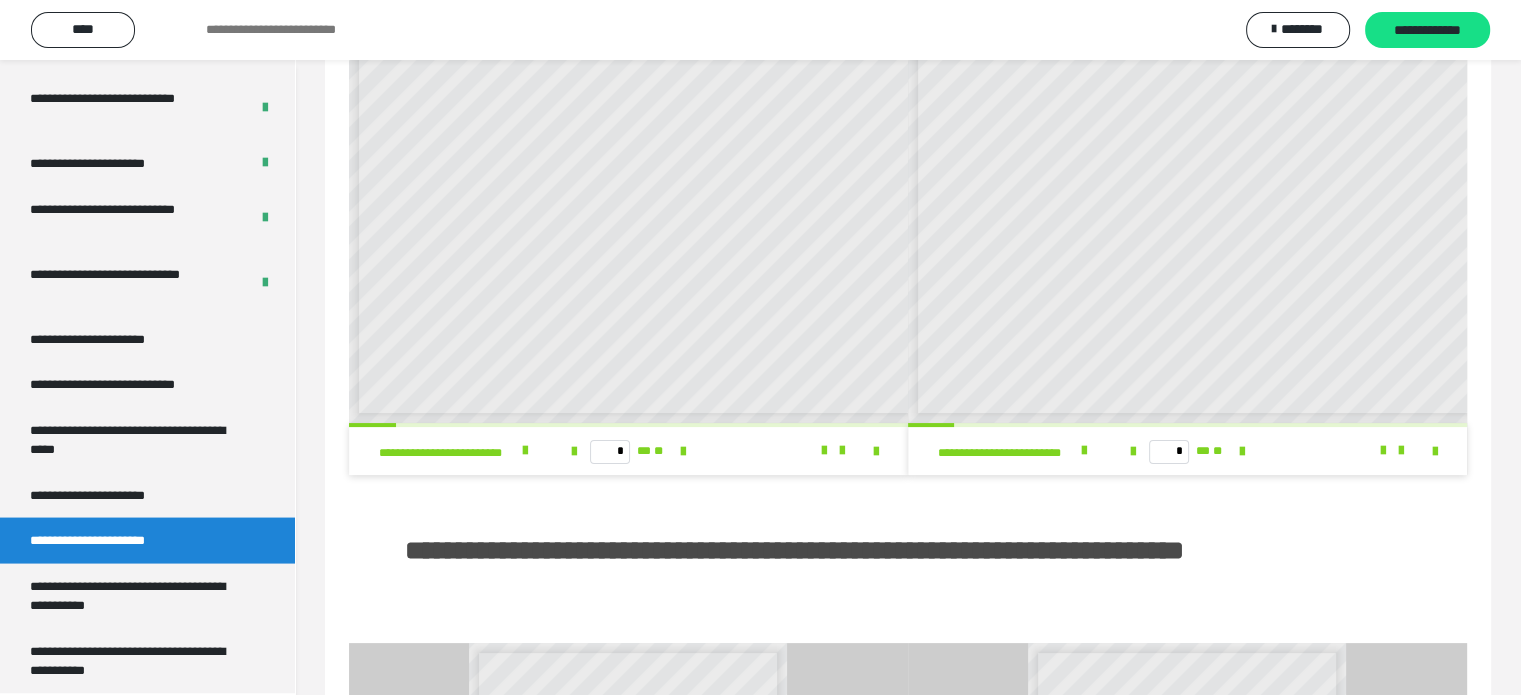 scroll, scrollTop: 0, scrollLeft: 0, axis: both 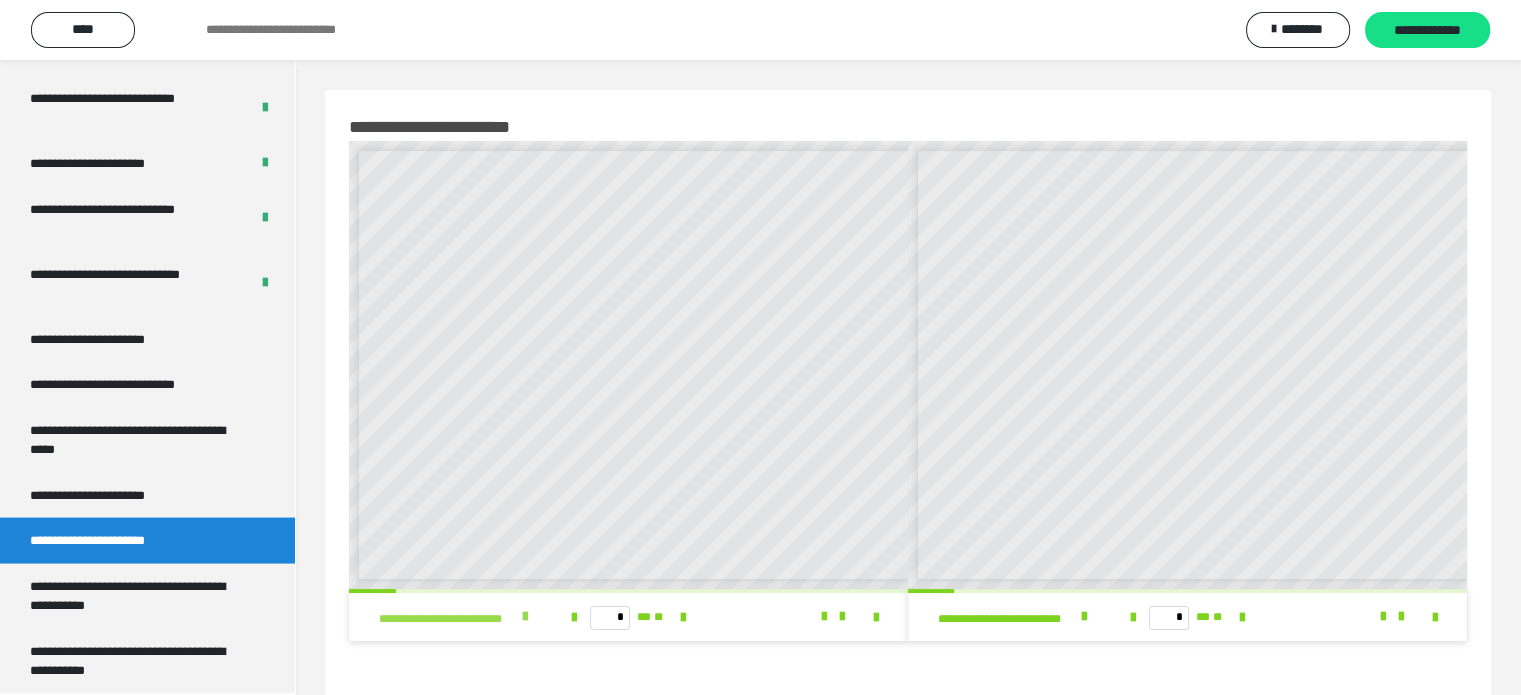 click at bounding box center [525, 617] 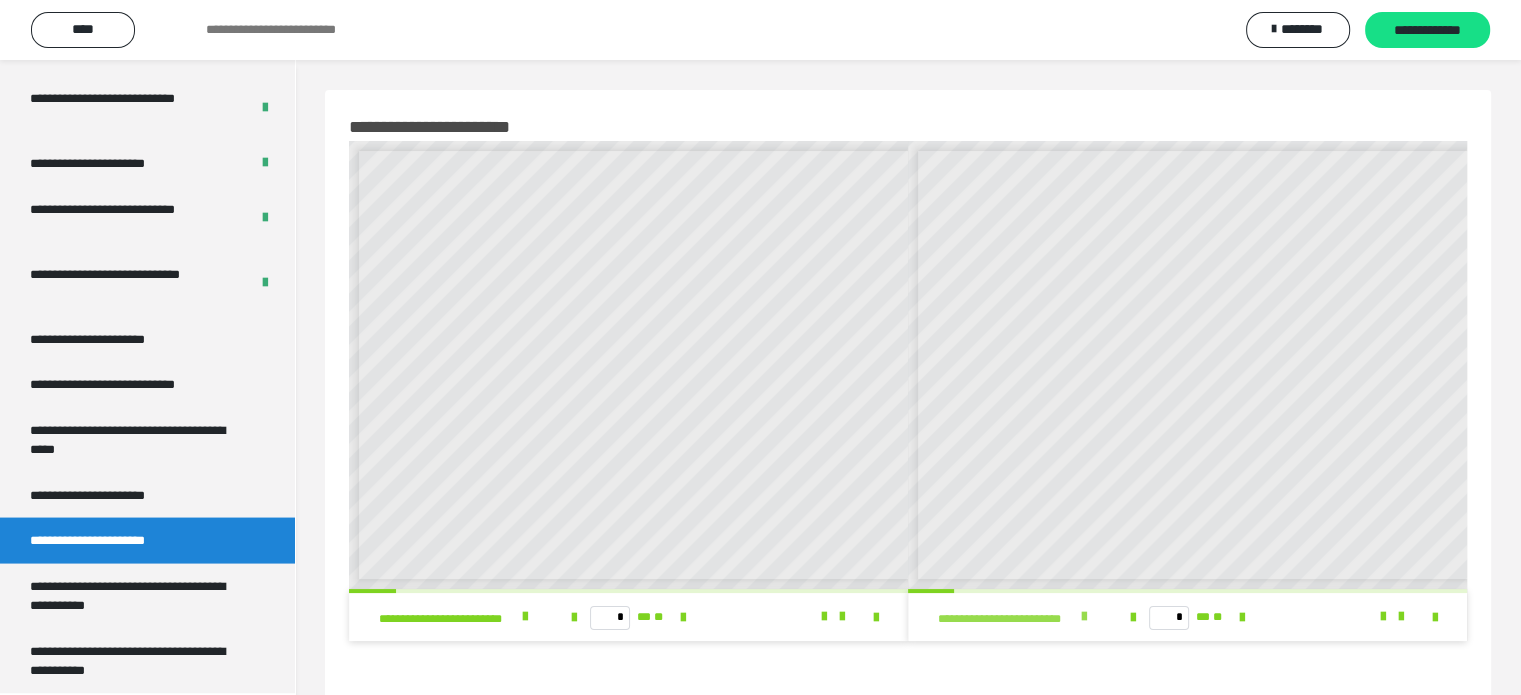 click at bounding box center (1083, 617) 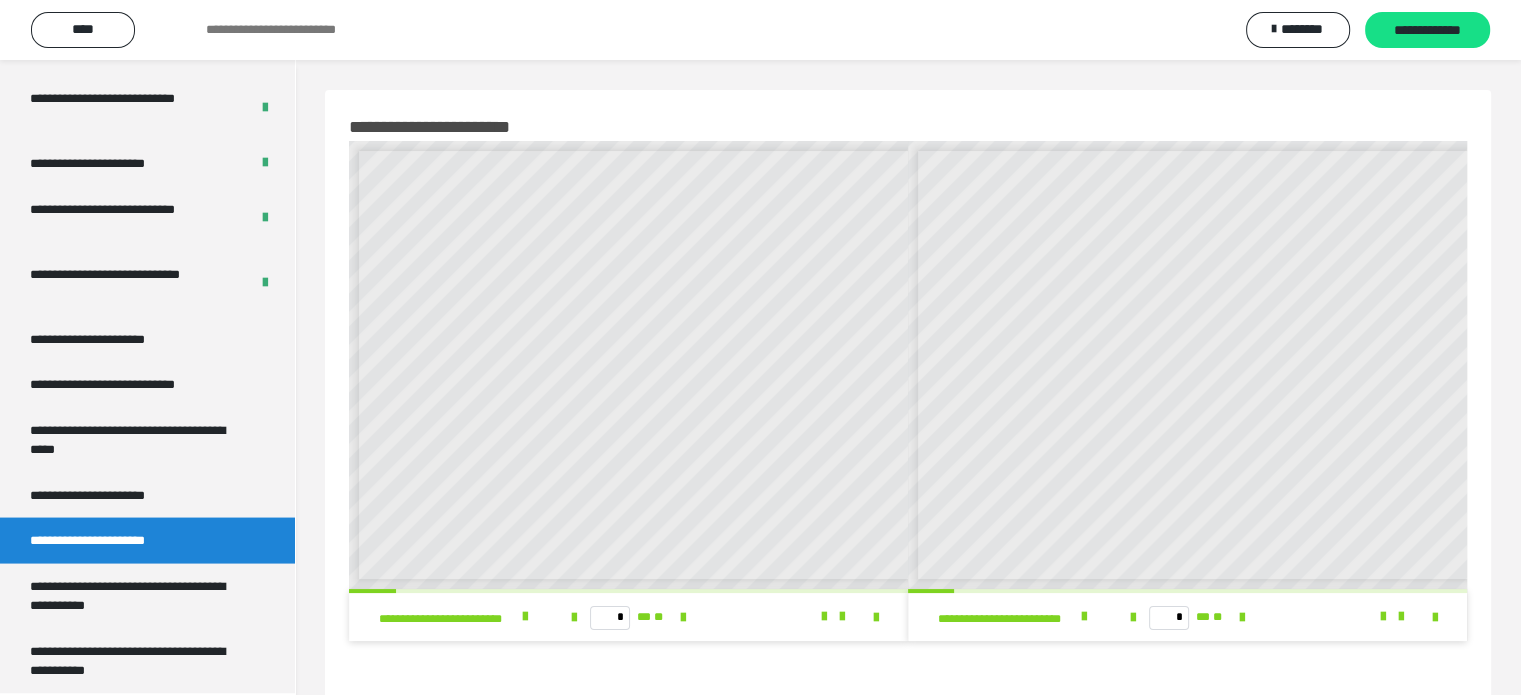 scroll, scrollTop: 8, scrollLeft: 0, axis: vertical 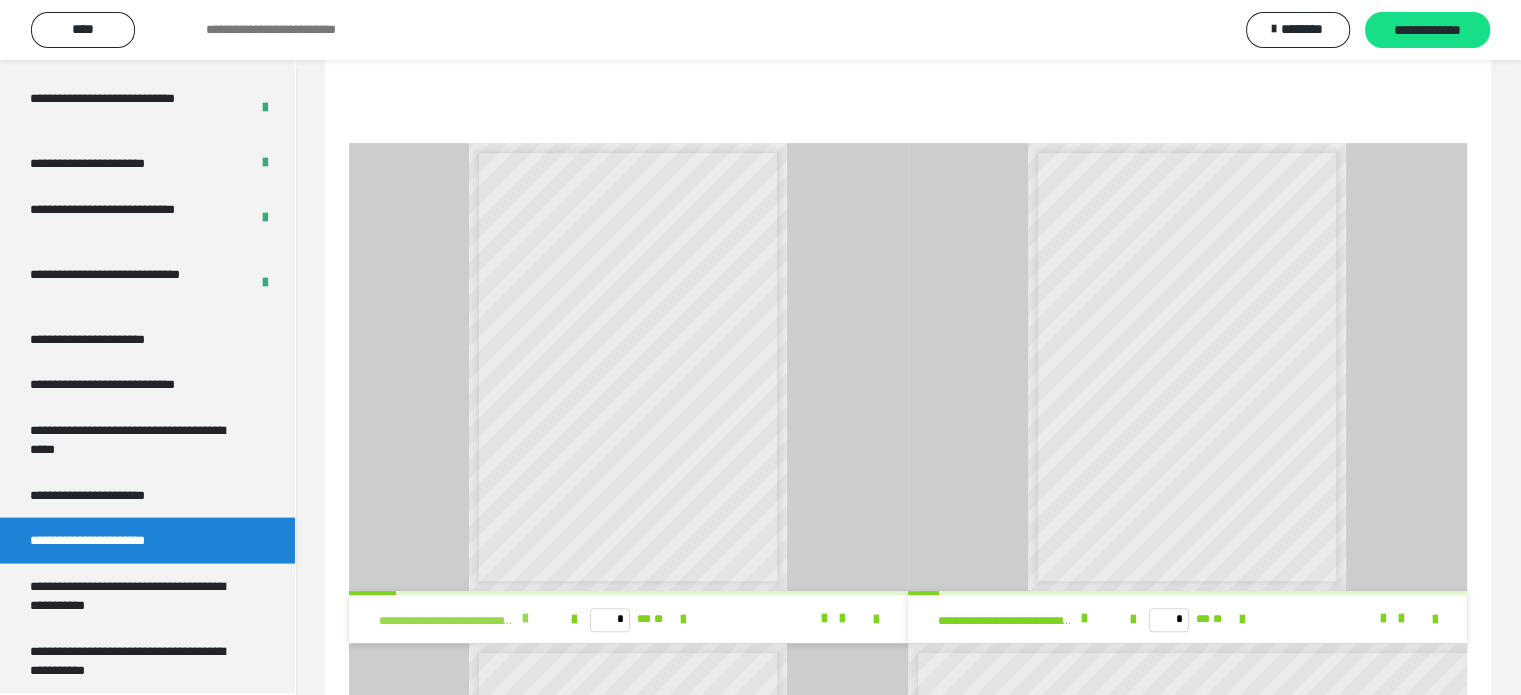 click at bounding box center [525, 619] 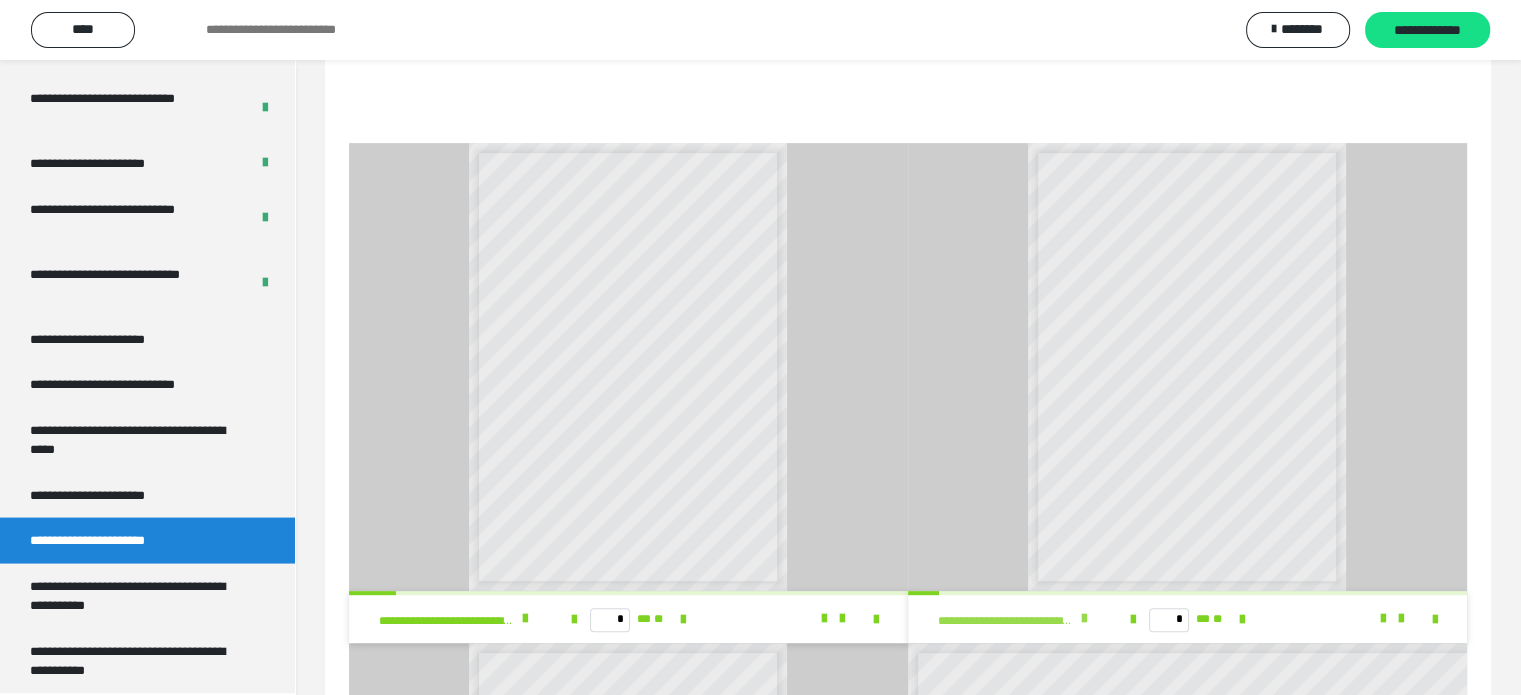 click at bounding box center [1083, 619] 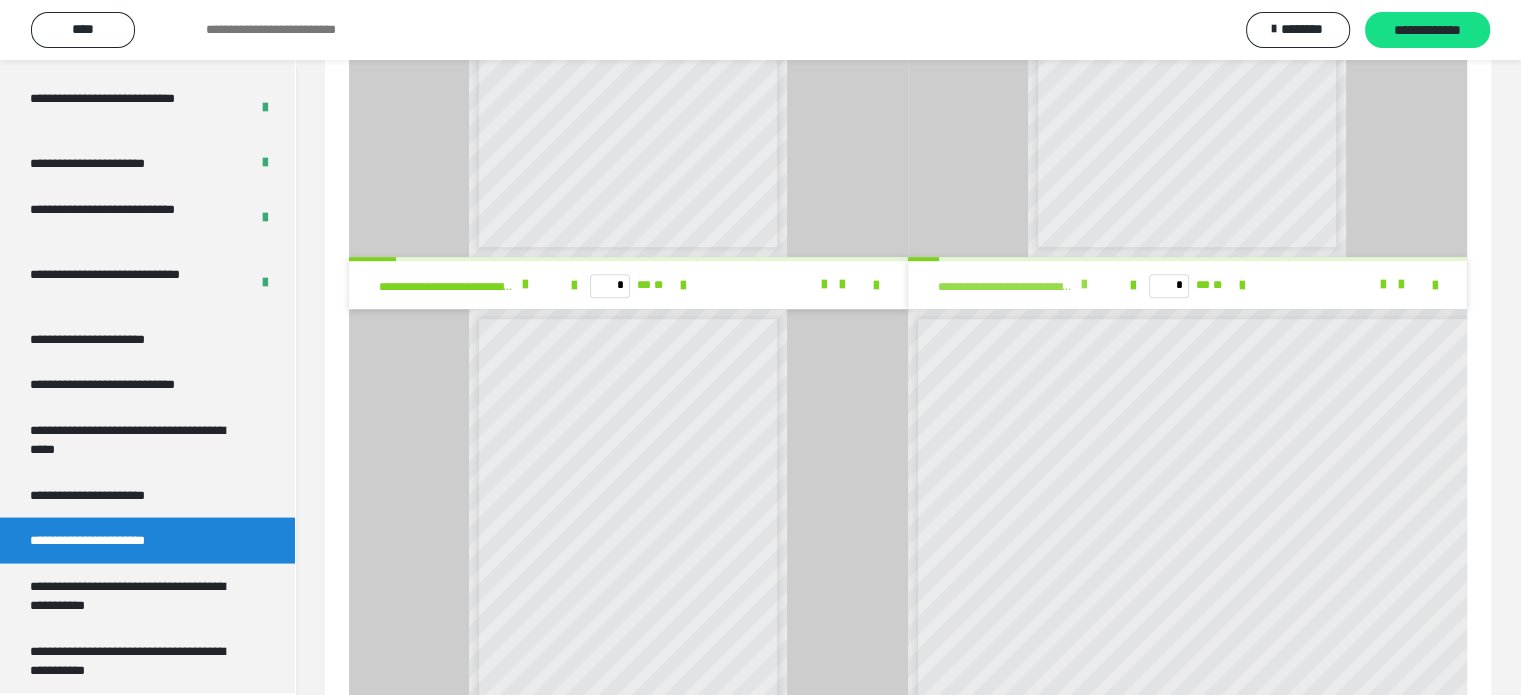 scroll, scrollTop: 8, scrollLeft: 0, axis: vertical 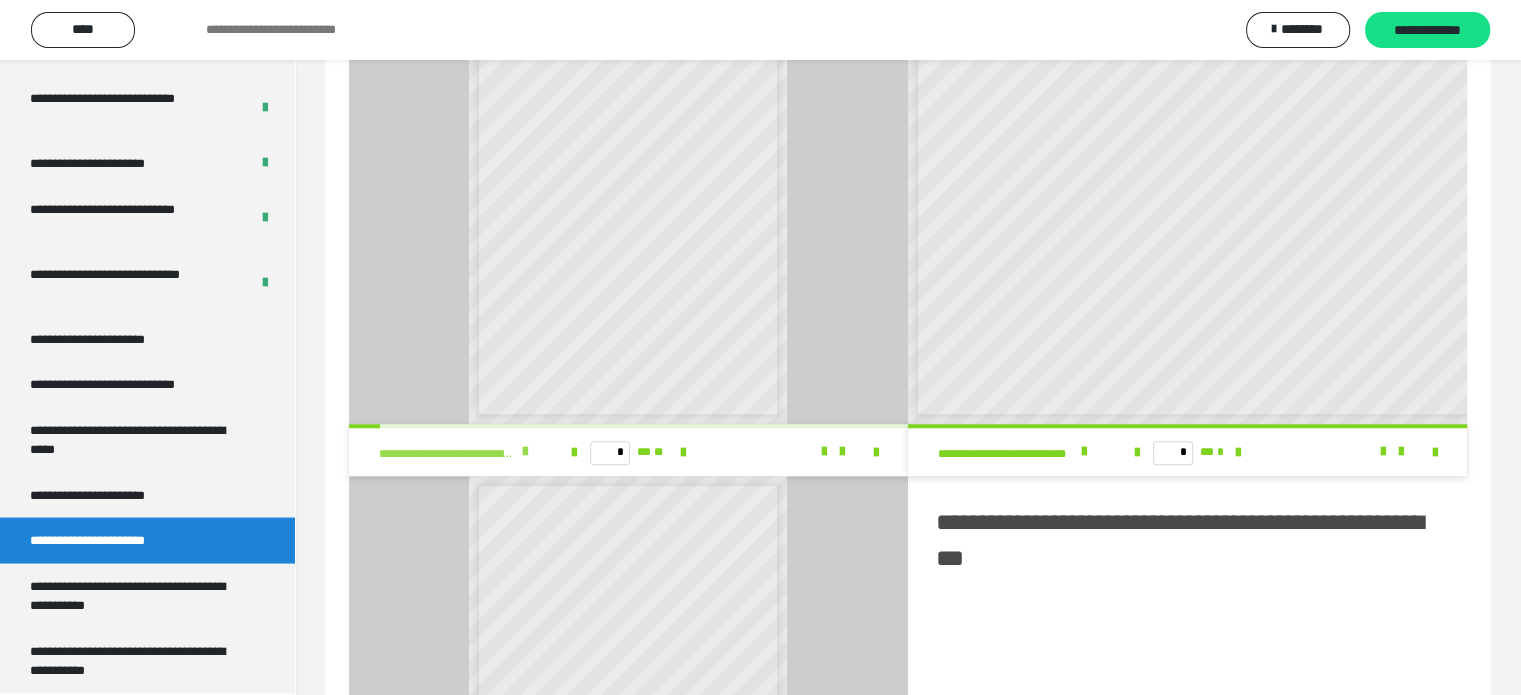 click at bounding box center [525, 452] 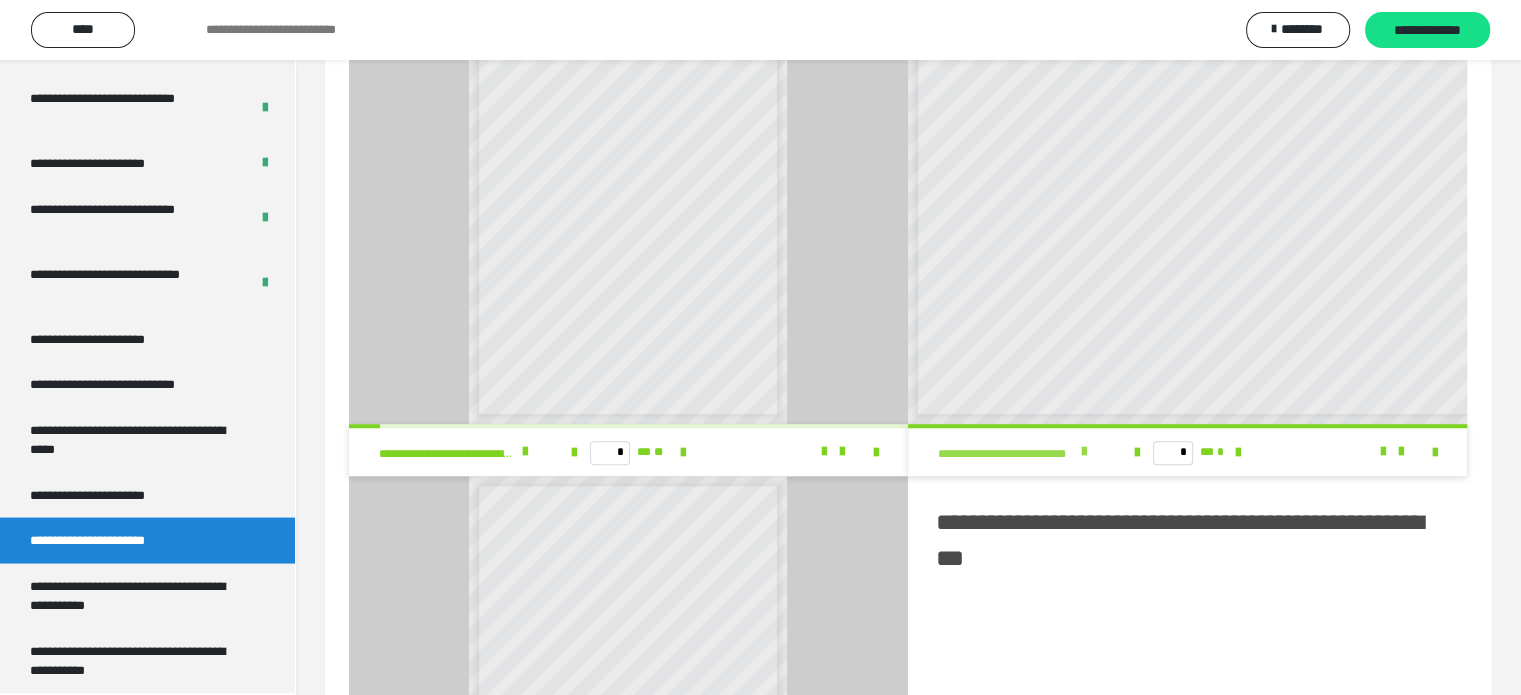 click at bounding box center (1083, 452) 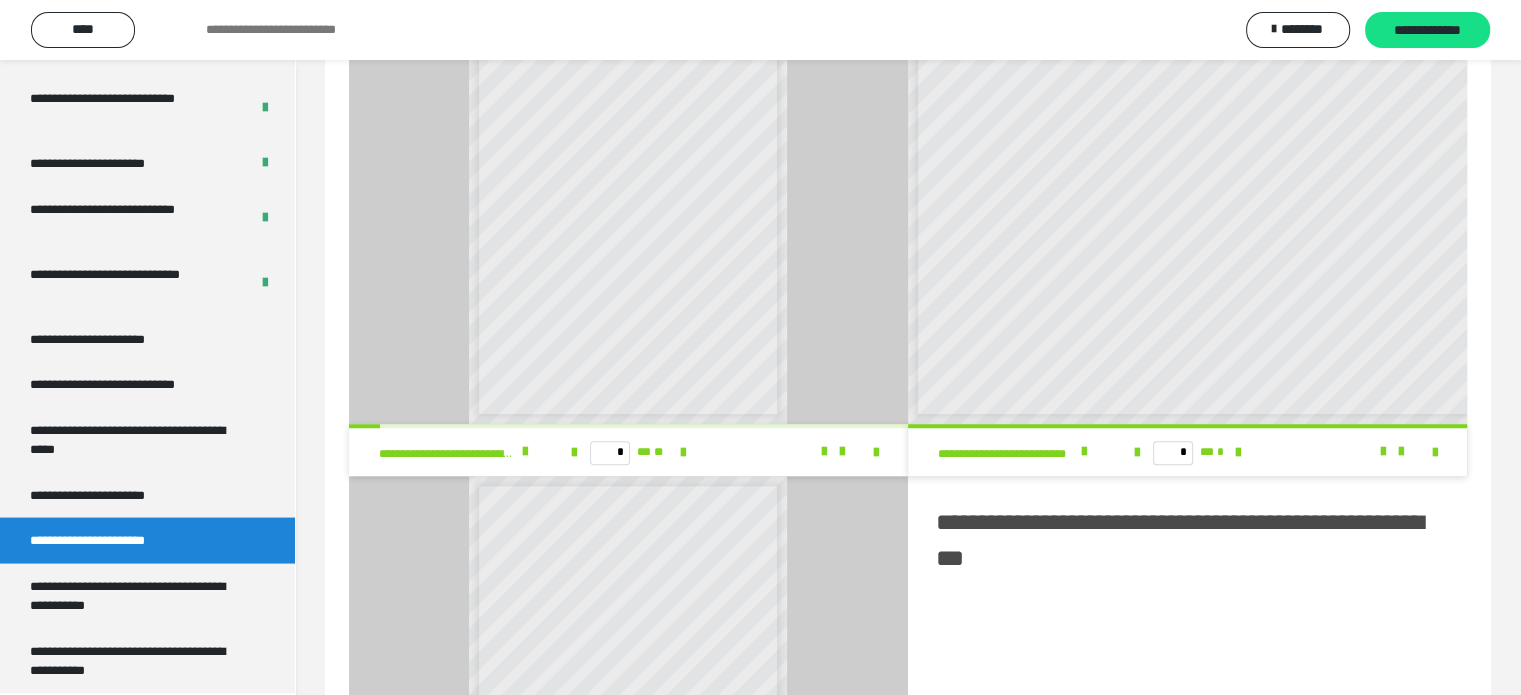 scroll, scrollTop: 1666, scrollLeft: 0, axis: vertical 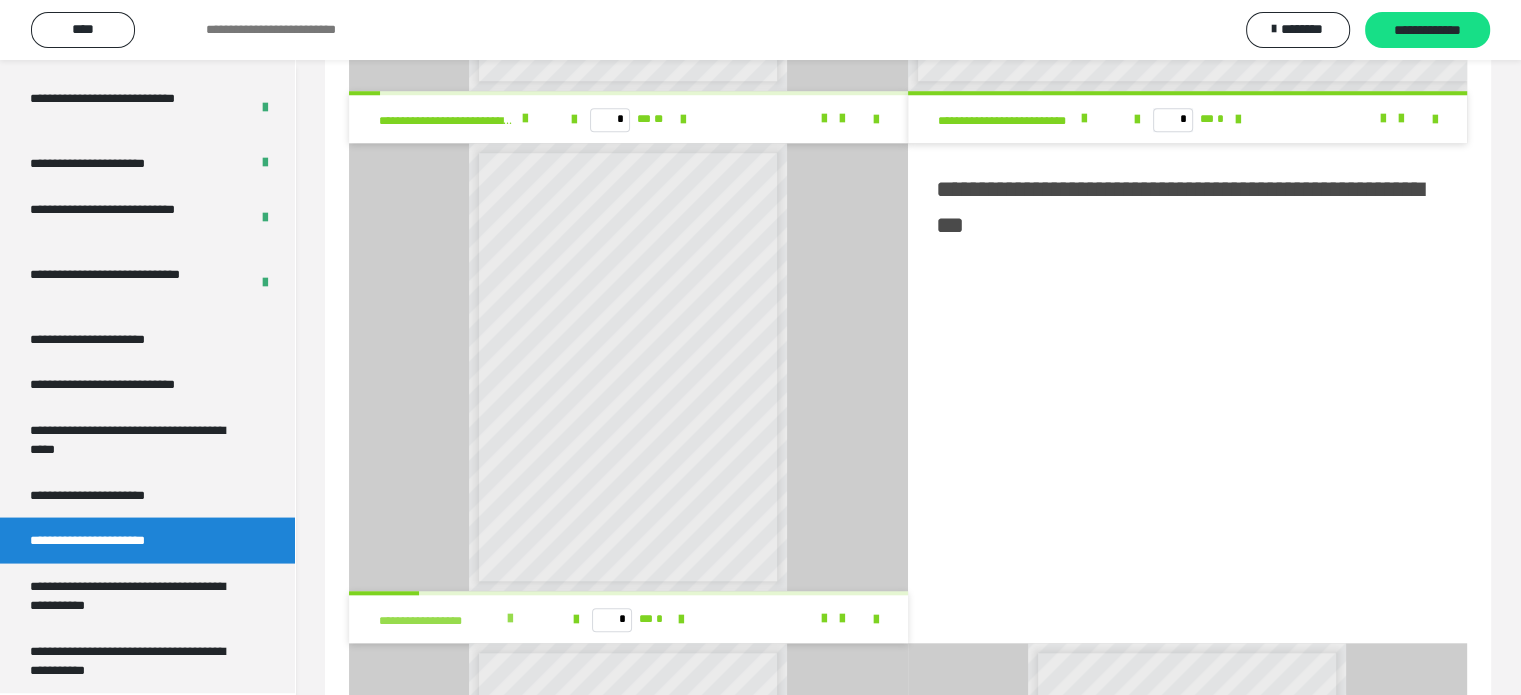 click at bounding box center (510, 619) 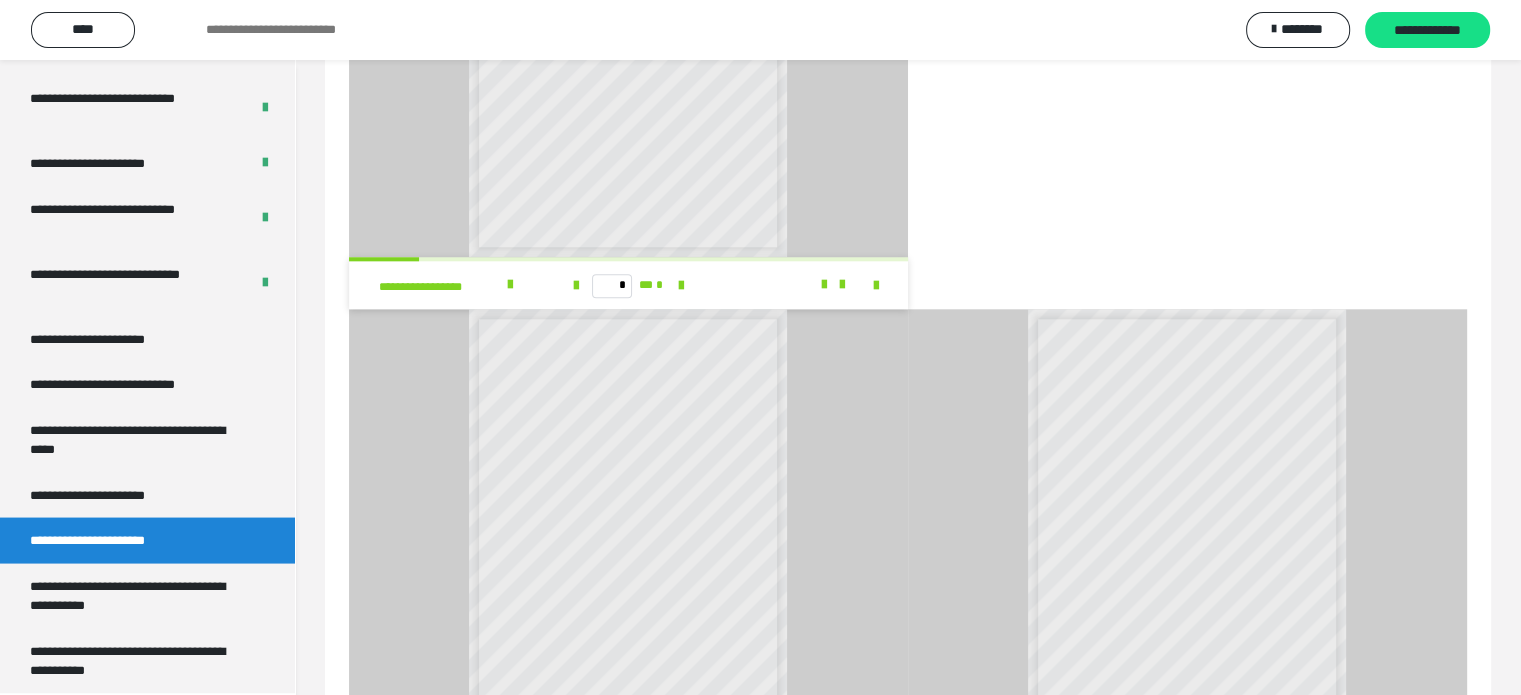 scroll, scrollTop: 2208, scrollLeft: 0, axis: vertical 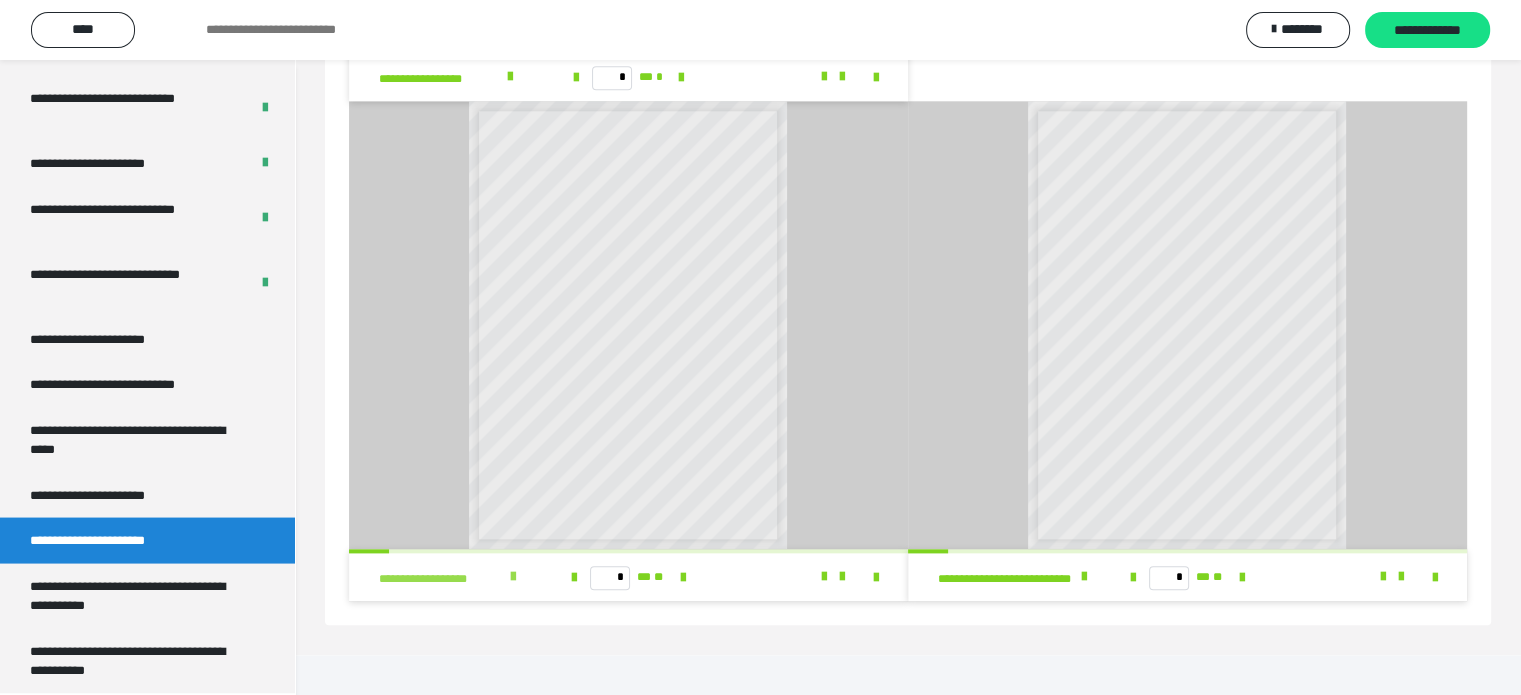 click at bounding box center [513, 577] 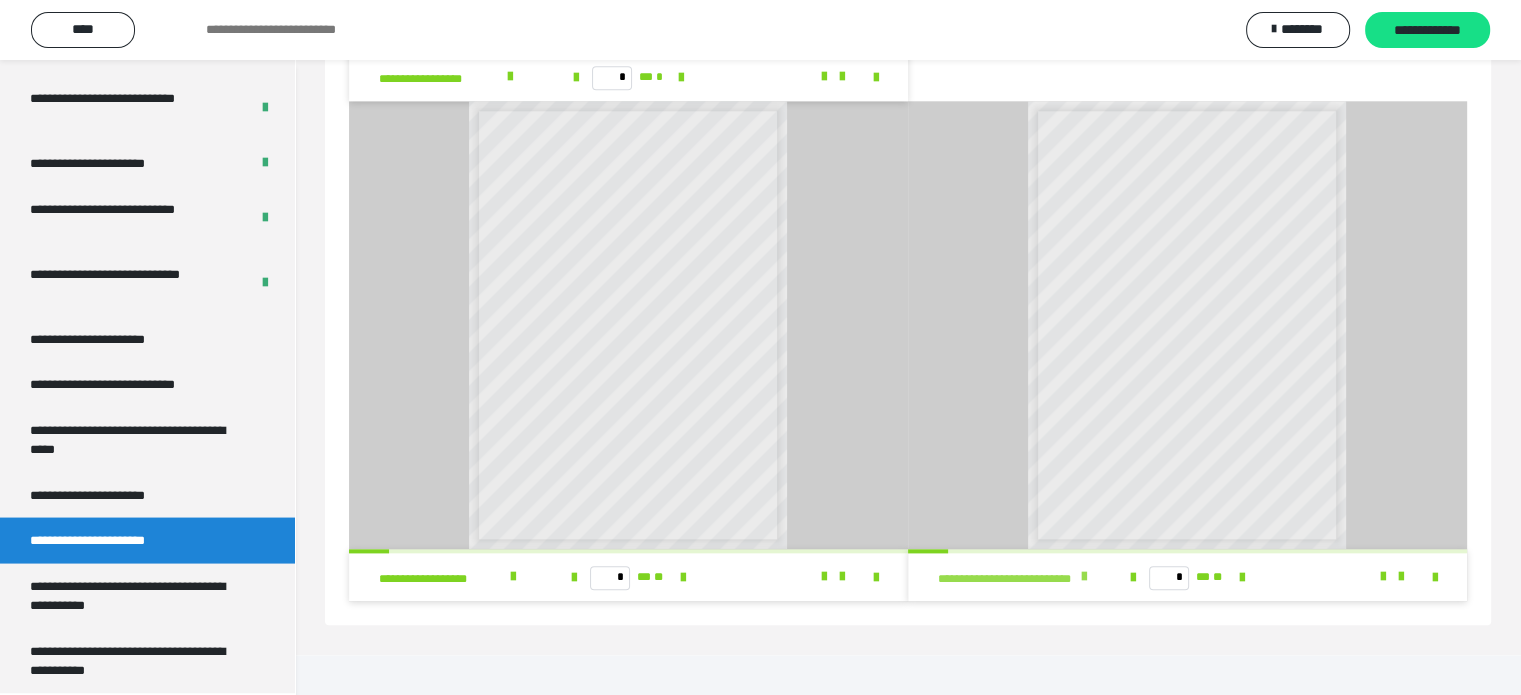 click at bounding box center [1083, 577] 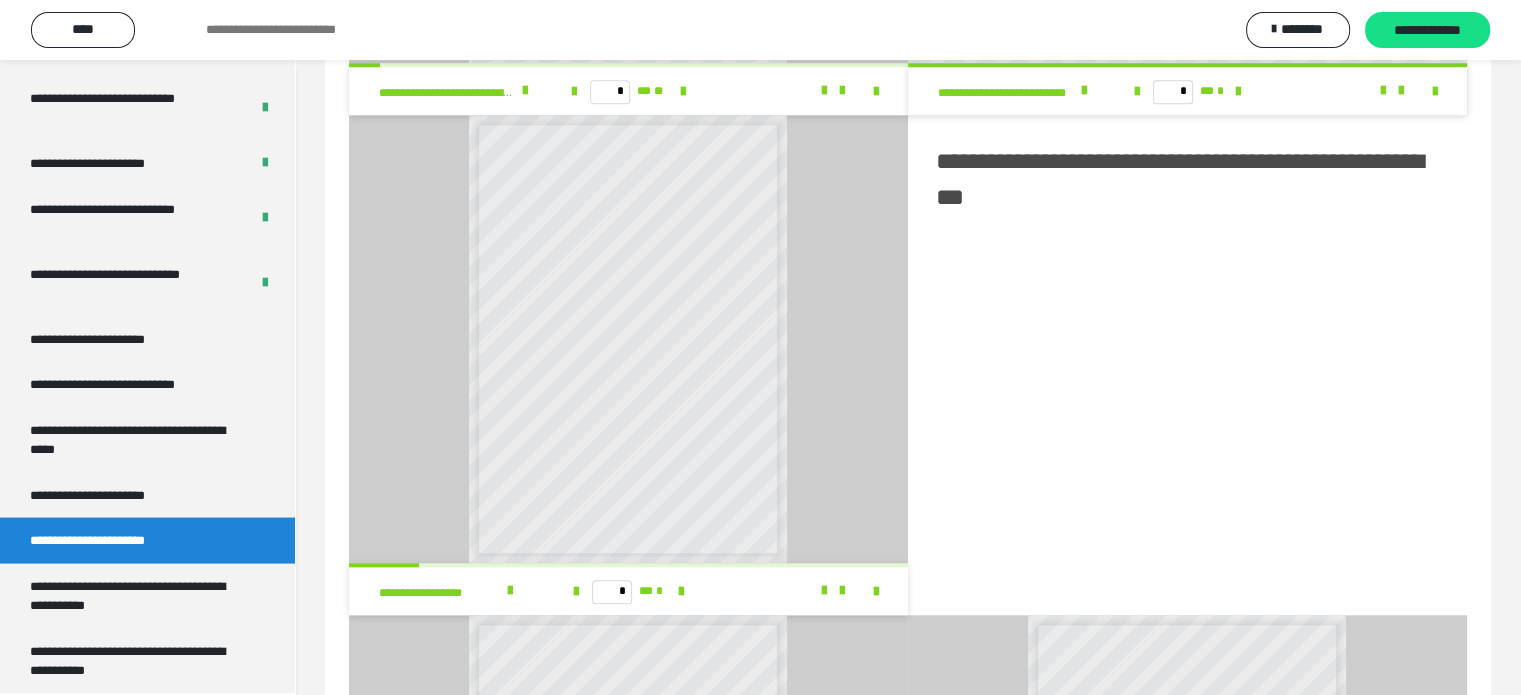 scroll, scrollTop: 1673, scrollLeft: 0, axis: vertical 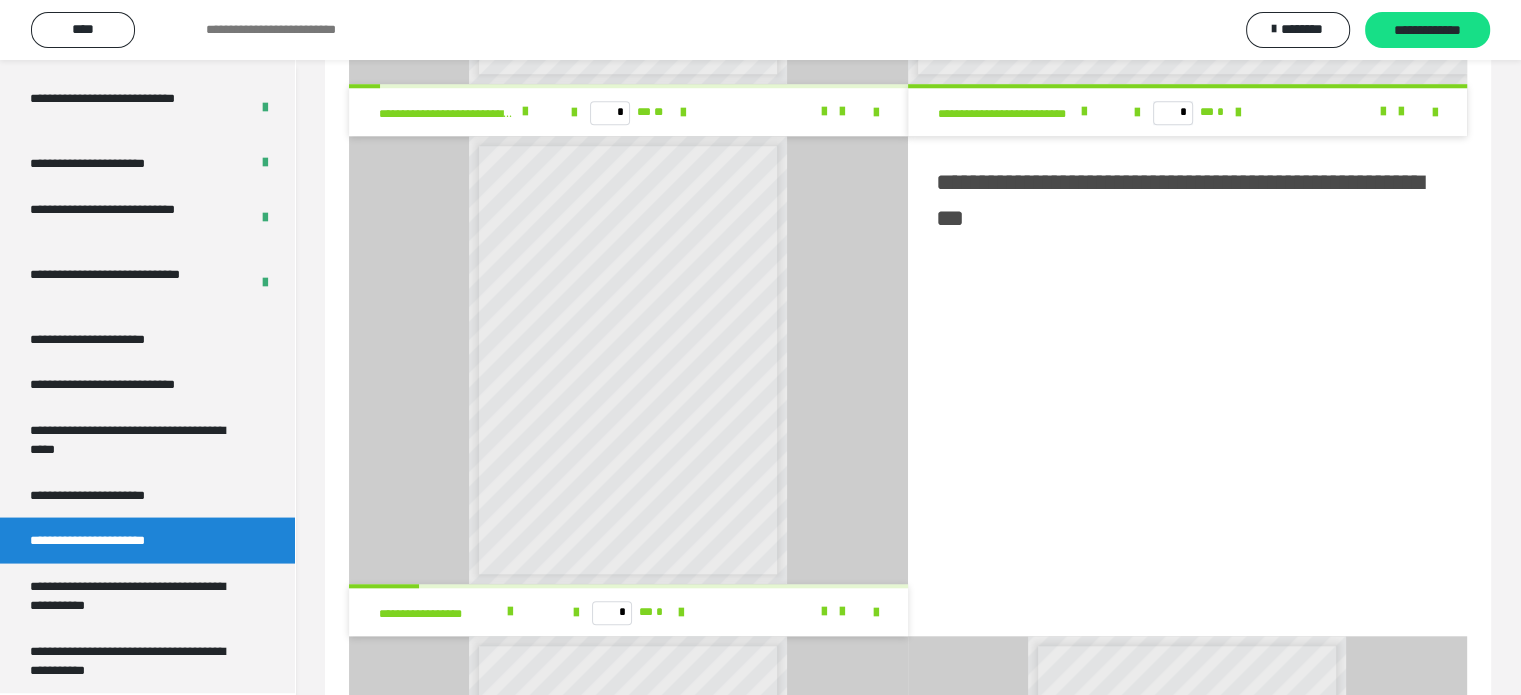 drag, startPoint x: 1132, startPoint y: 313, endPoint x: 1191, endPoint y: 253, distance: 84.14868 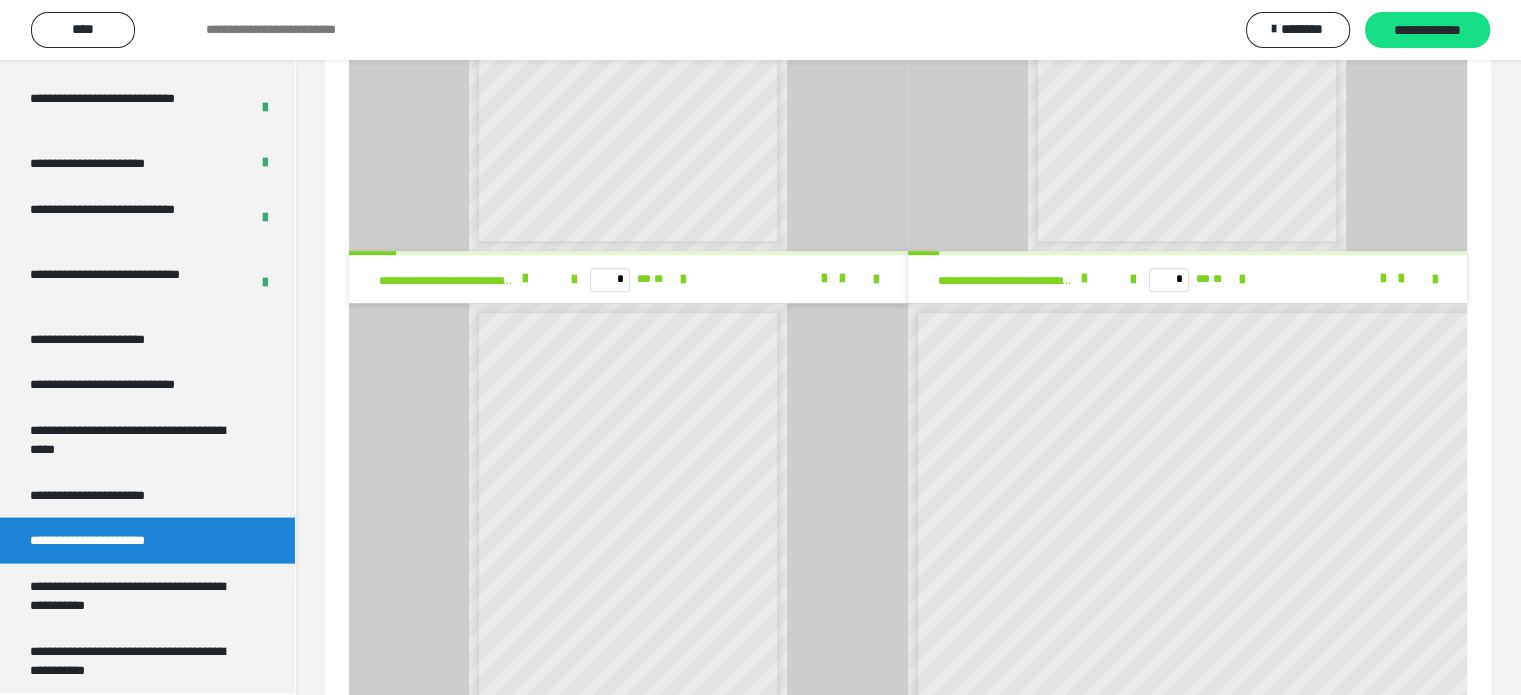 scroll, scrollTop: 0, scrollLeft: 0, axis: both 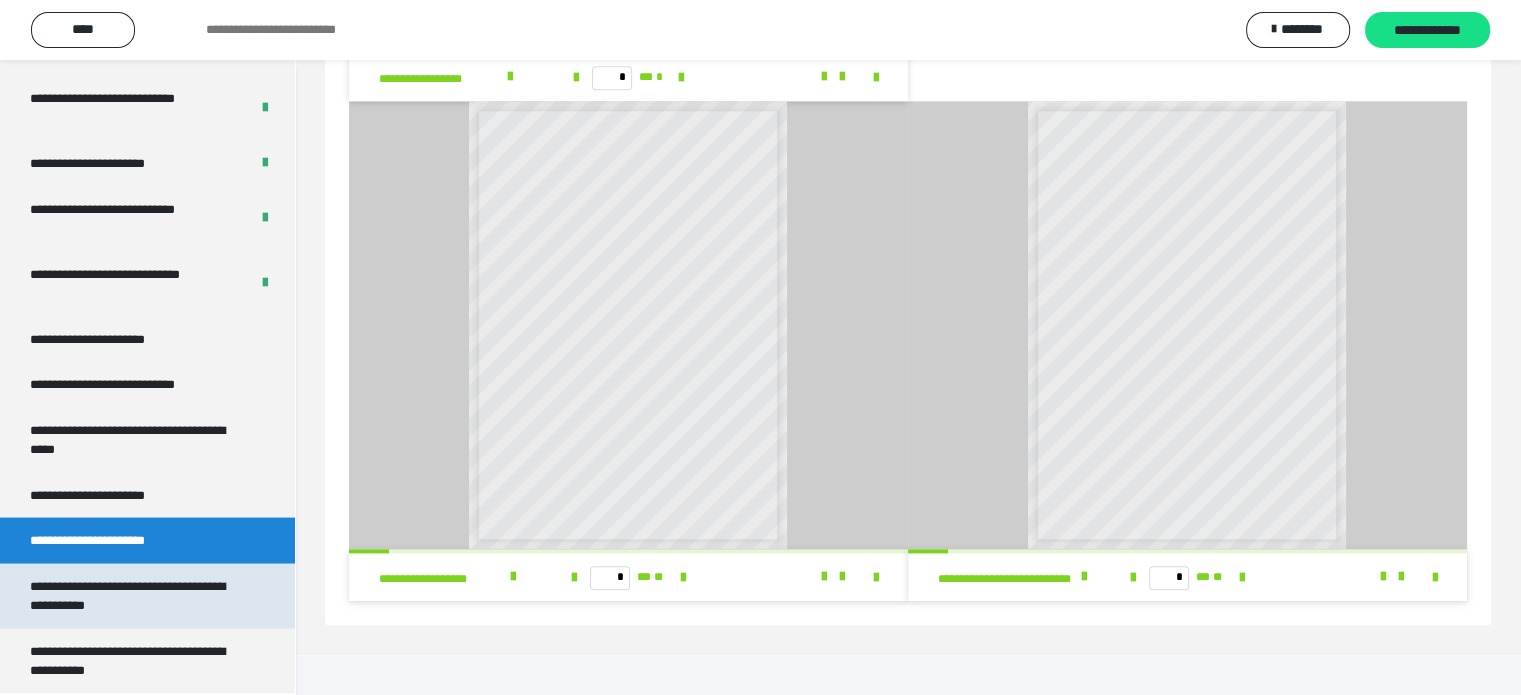 click on "**********" at bounding box center (132, 595) 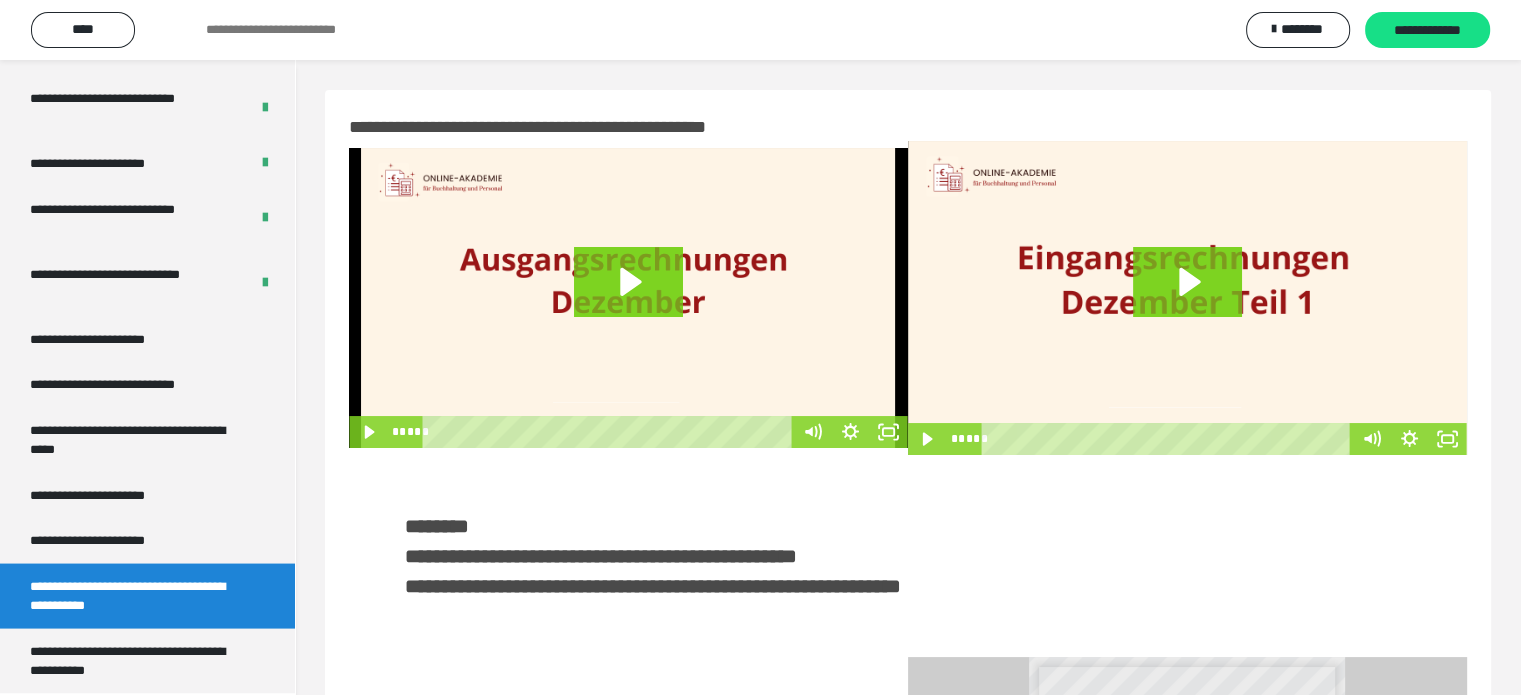 scroll, scrollTop: 516, scrollLeft: 0, axis: vertical 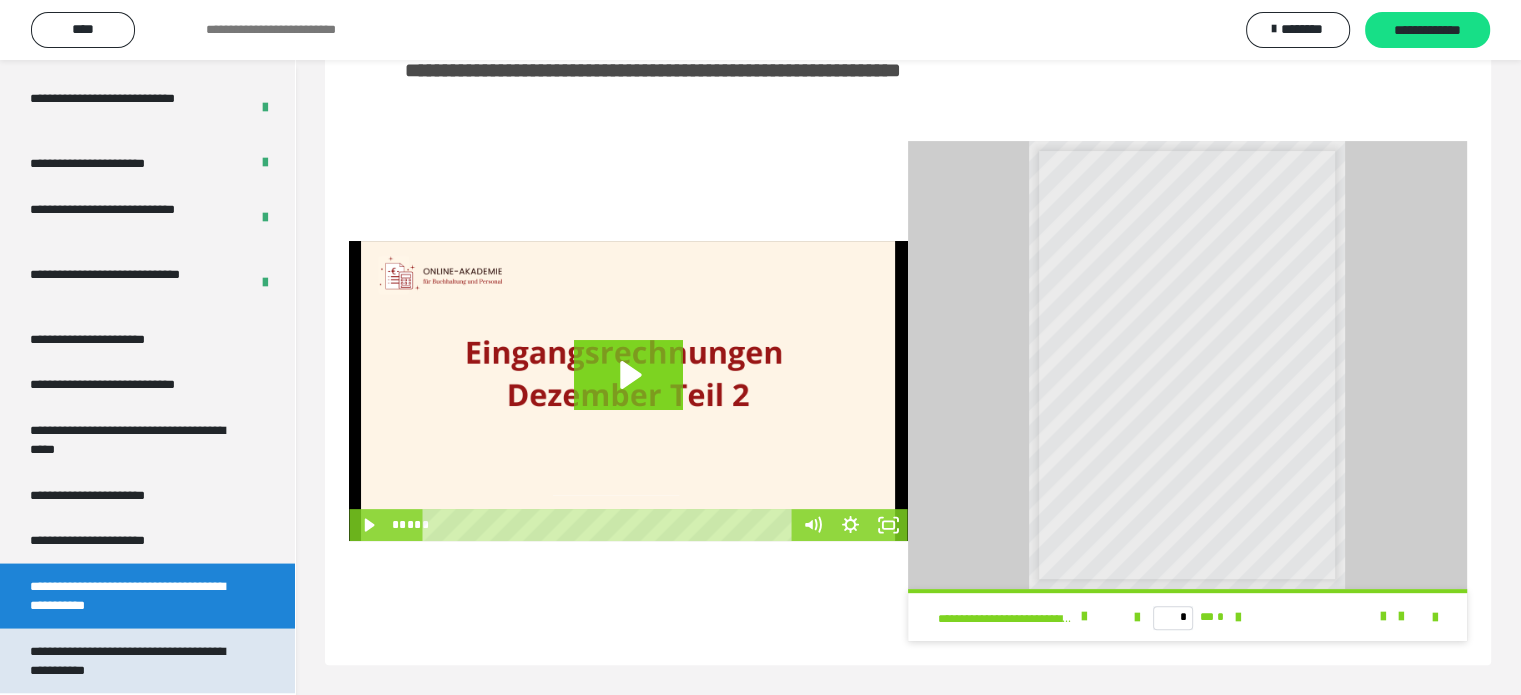 click on "**********" at bounding box center [132, 660] 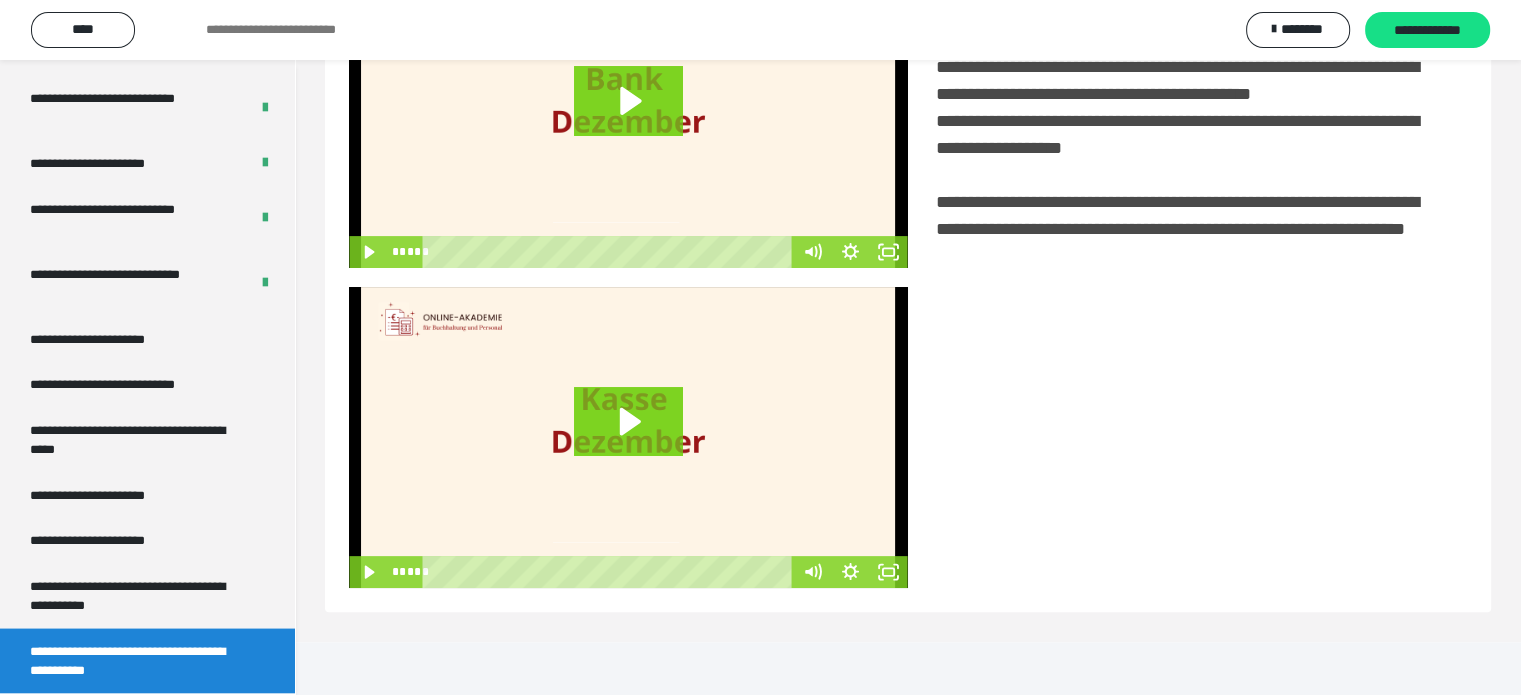 scroll, scrollTop: 0, scrollLeft: 0, axis: both 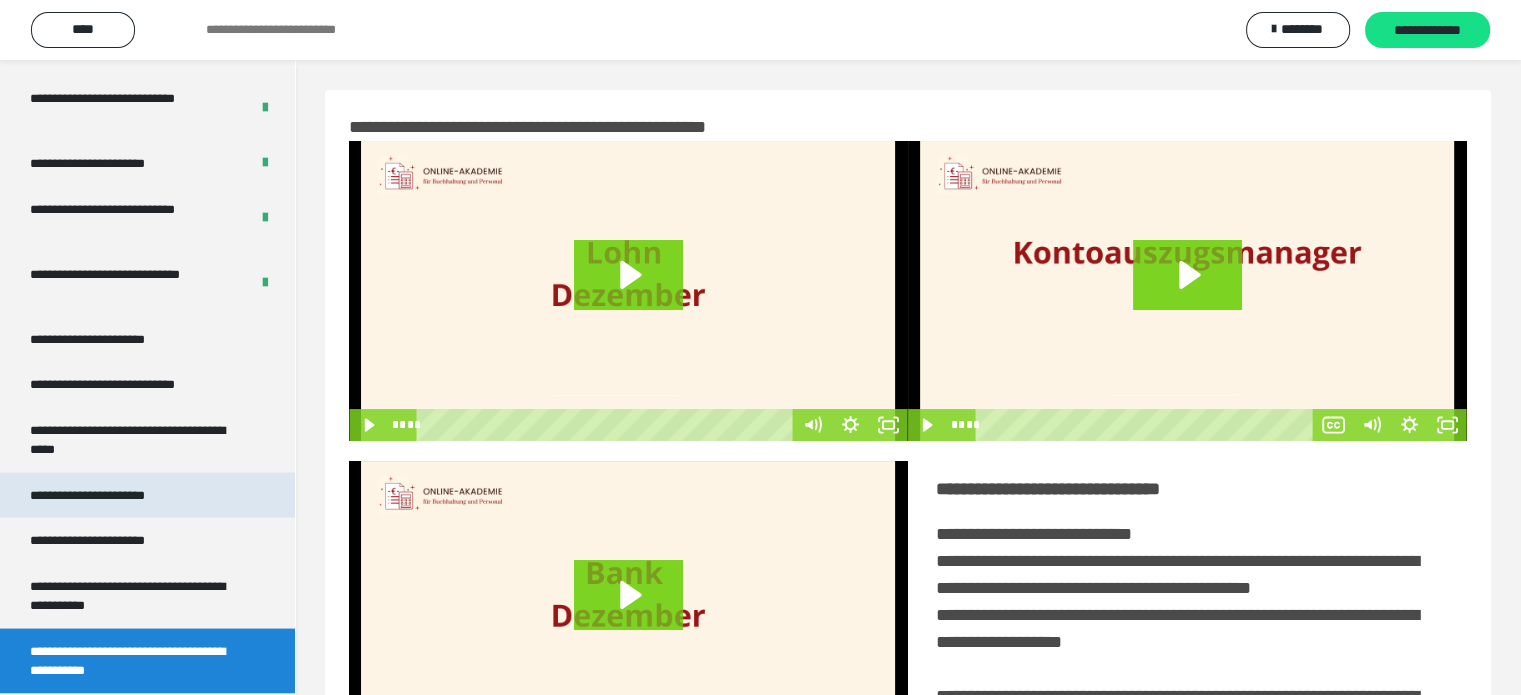 click on "**********" at bounding box center (110, 495) 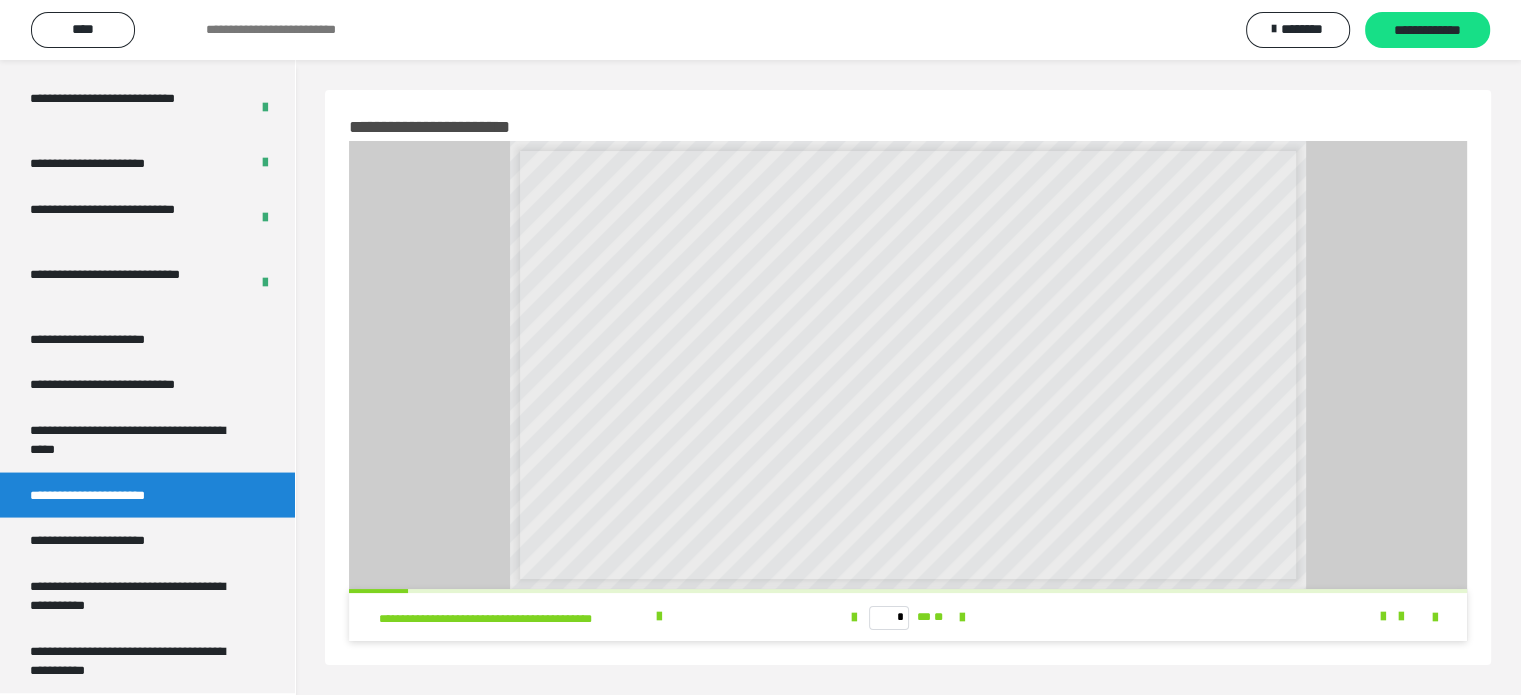 scroll, scrollTop: 60, scrollLeft: 0, axis: vertical 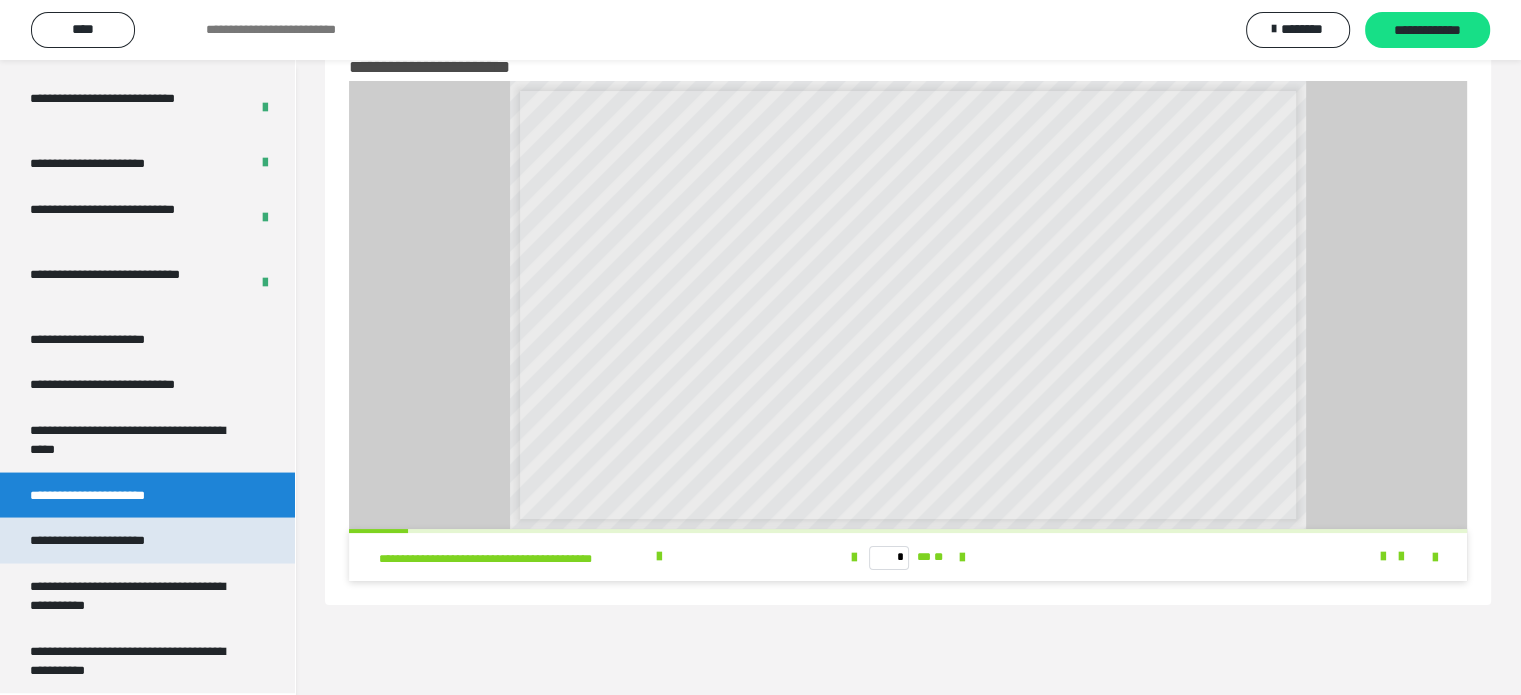 click on "**********" at bounding box center (111, 540) 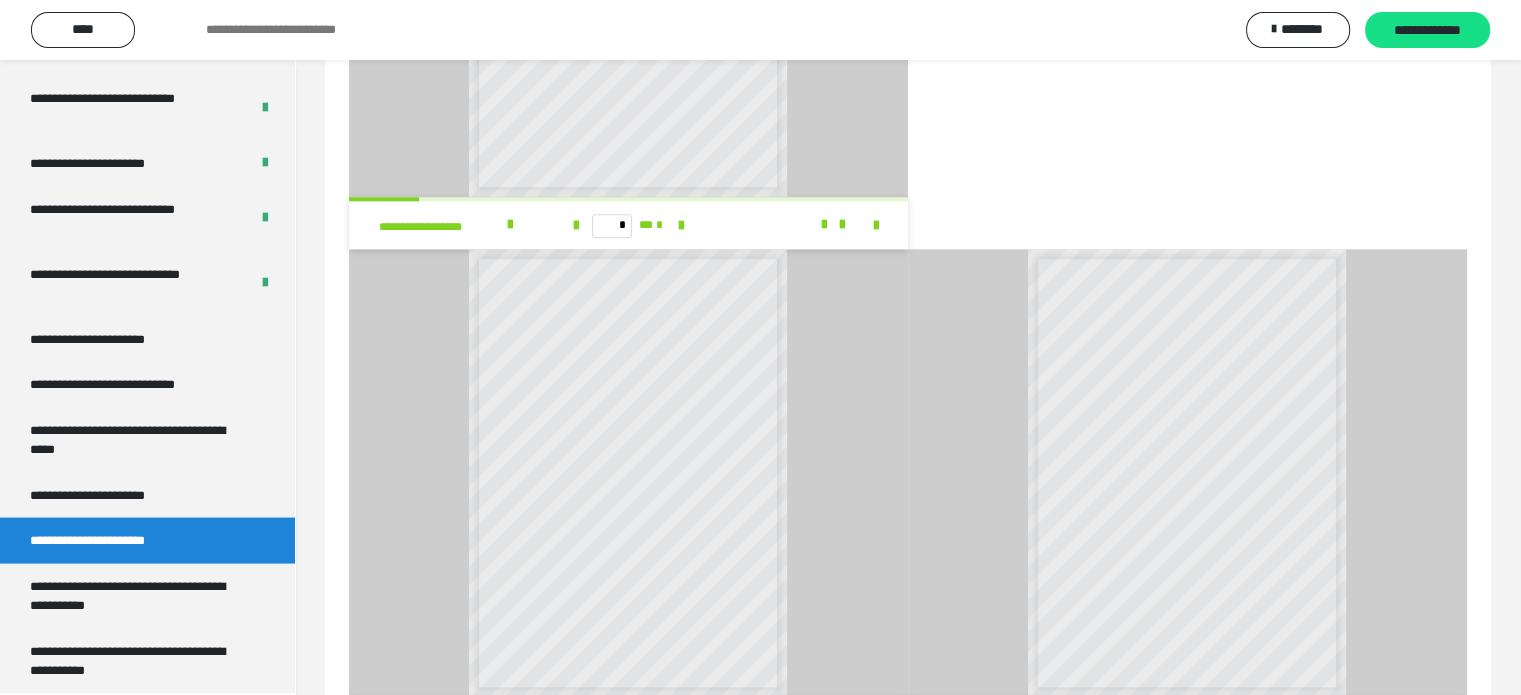 scroll, scrollTop: 2208, scrollLeft: 0, axis: vertical 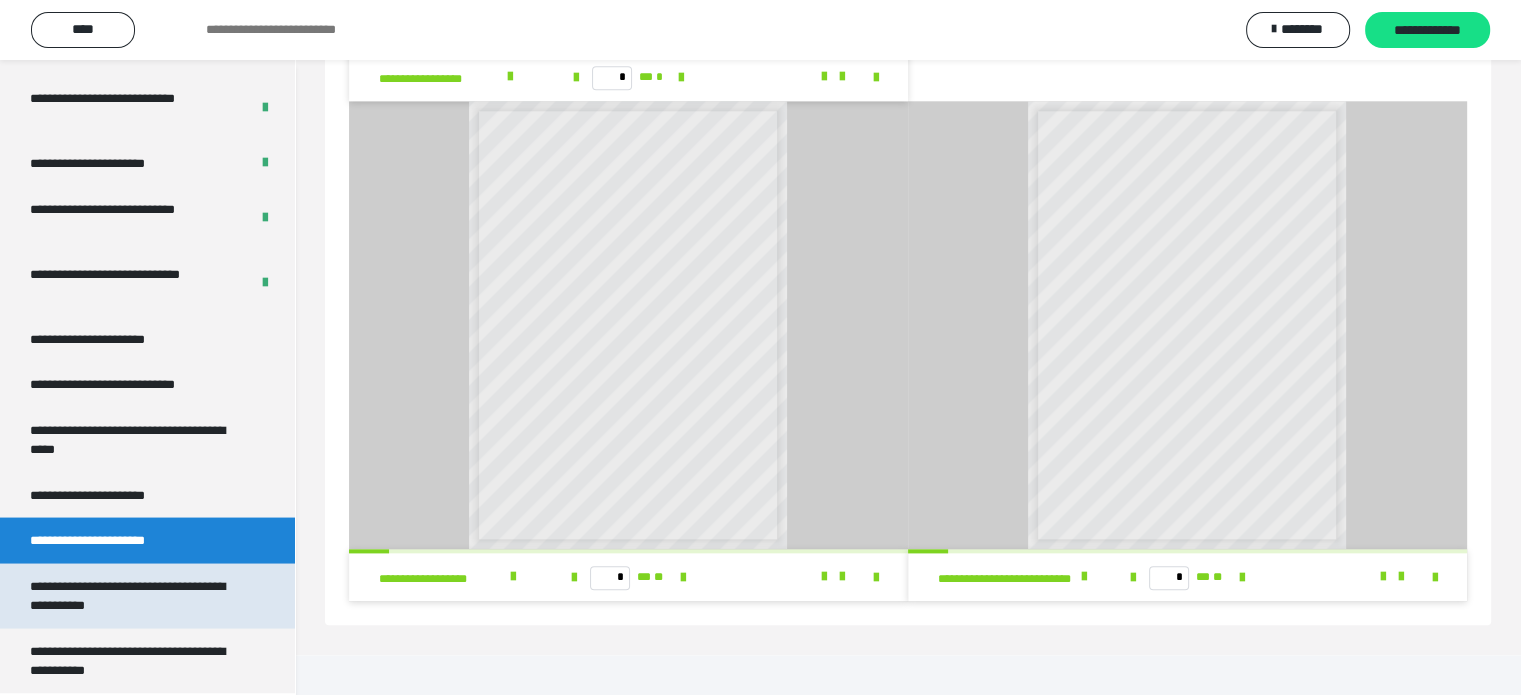 click on "**********" at bounding box center (132, 595) 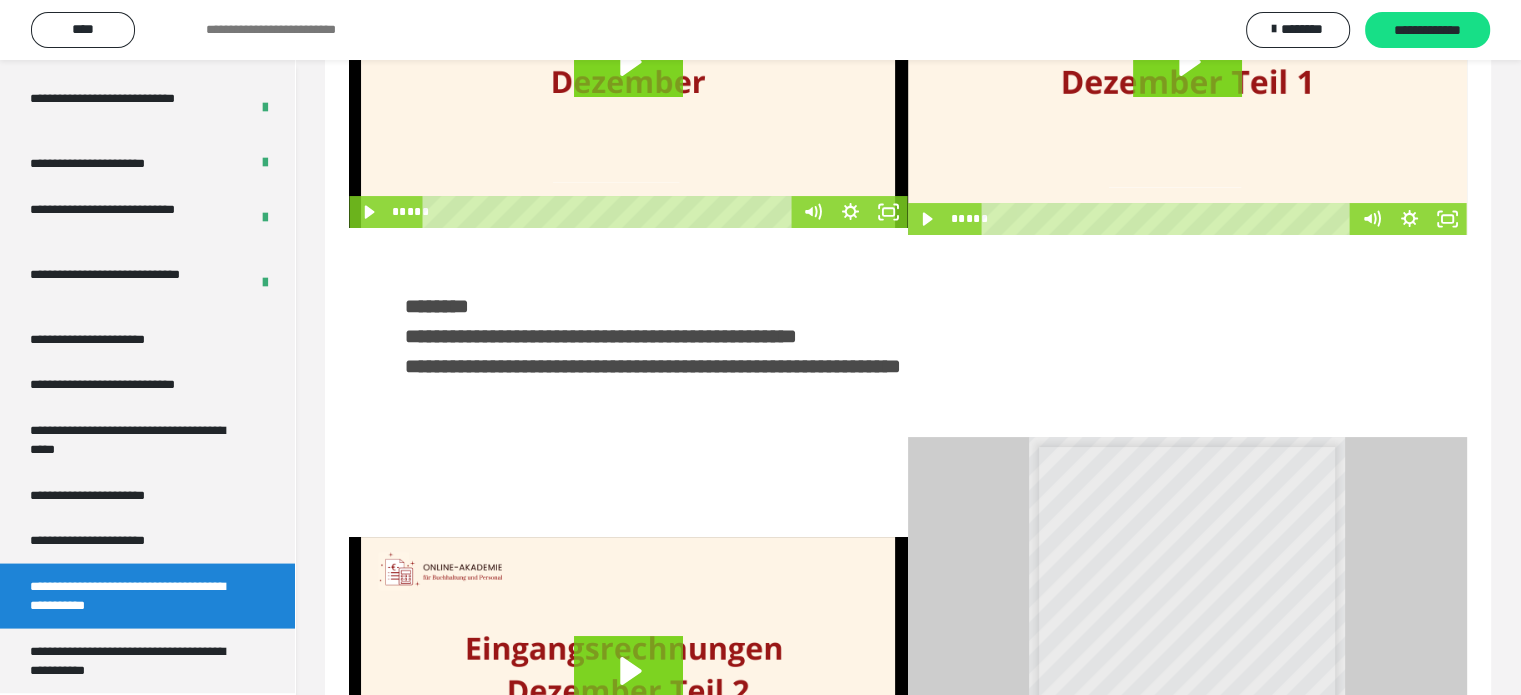 scroll, scrollTop: 0, scrollLeft: 0, axis: both 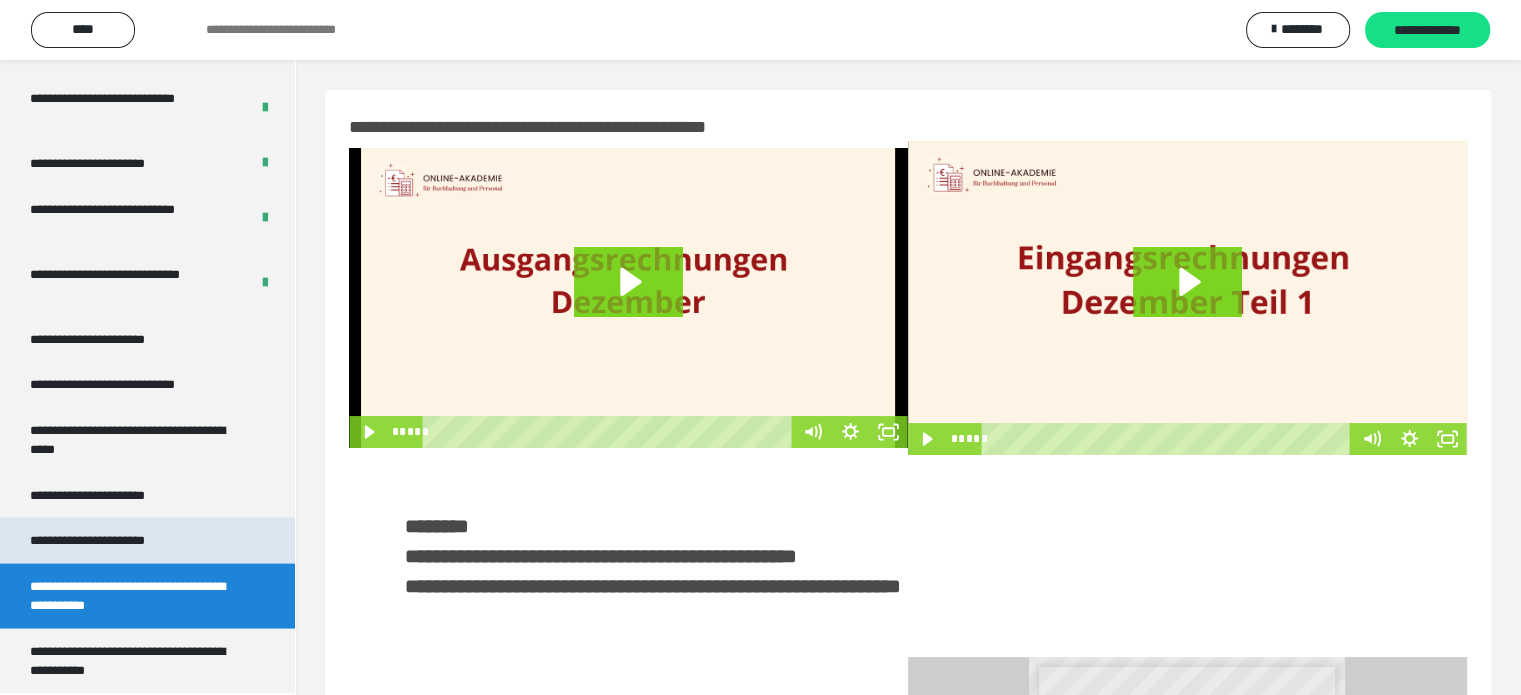click on "**********" at bounding box center [111, 540] 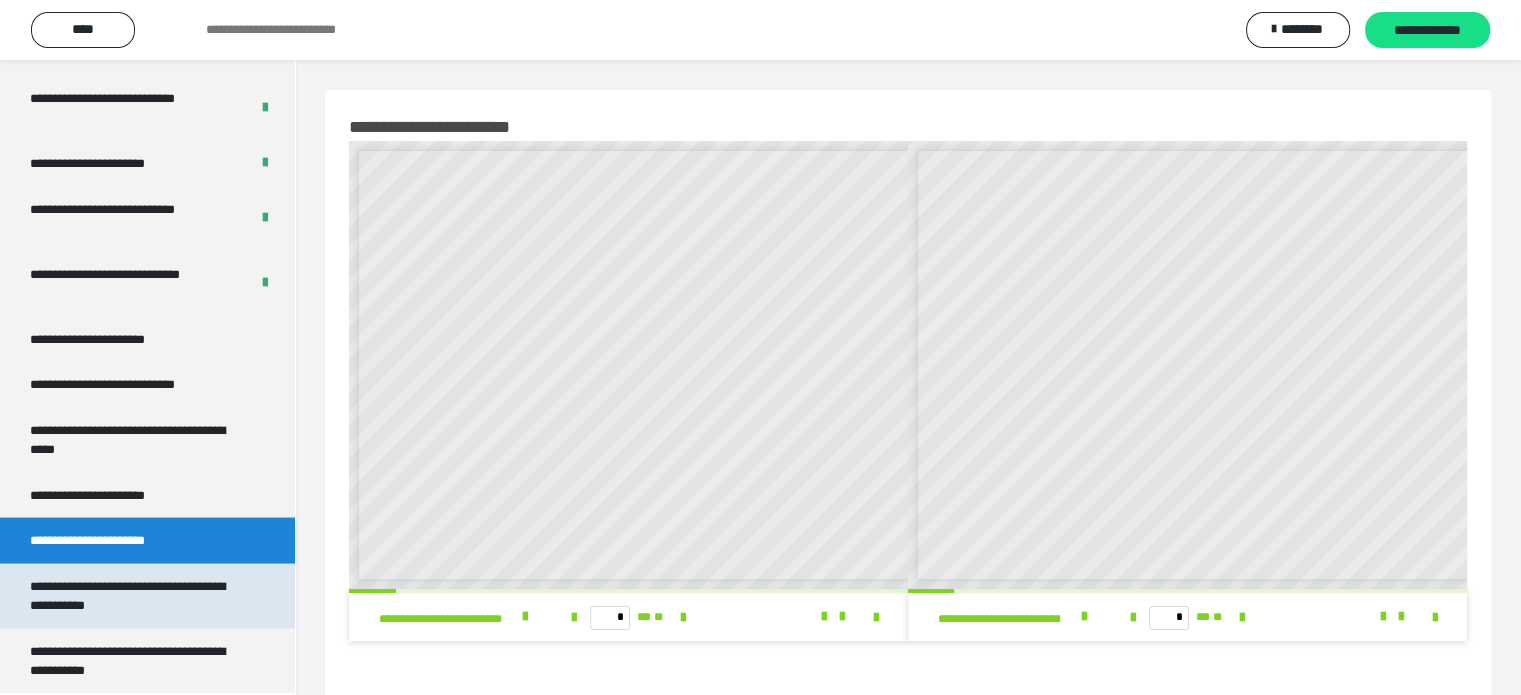 click on "**********" at bounding box center [132, 595] 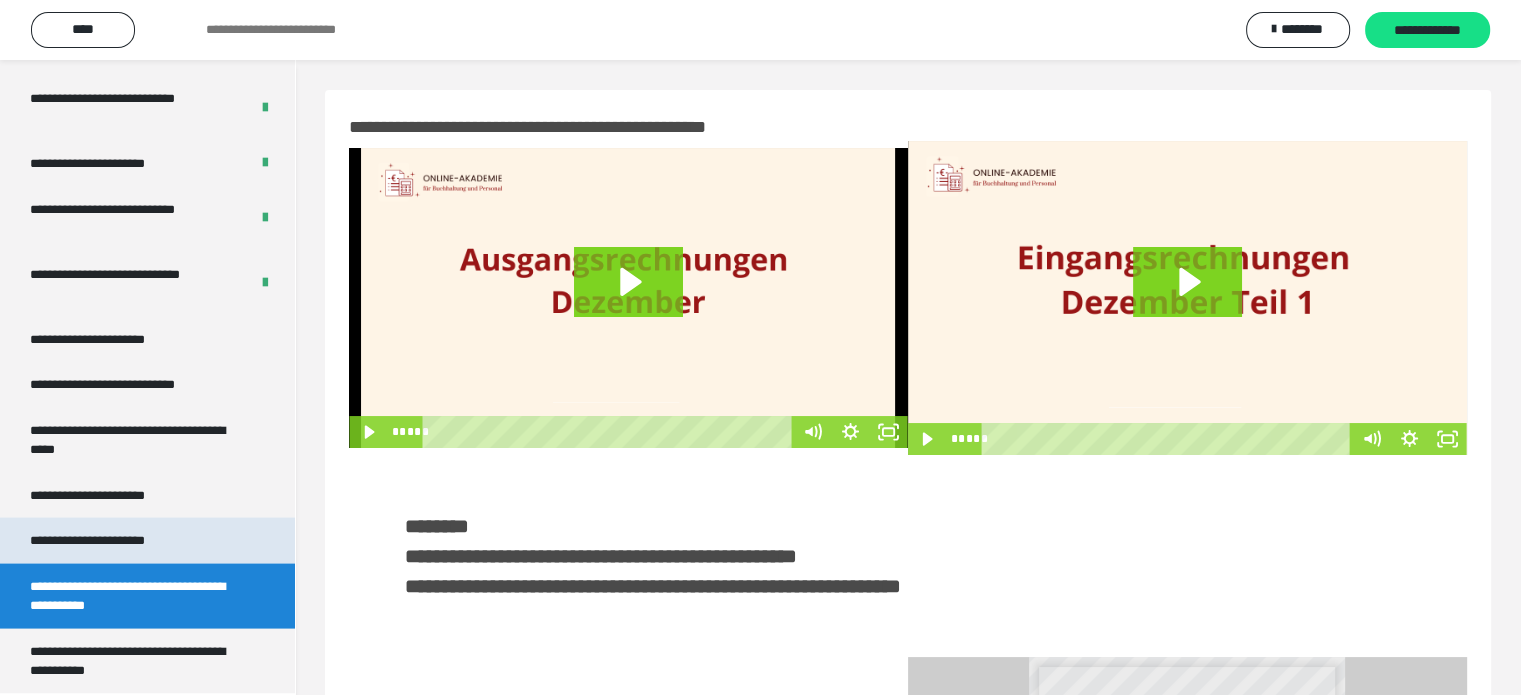 click on "**********" at bounding box center [111, 540] 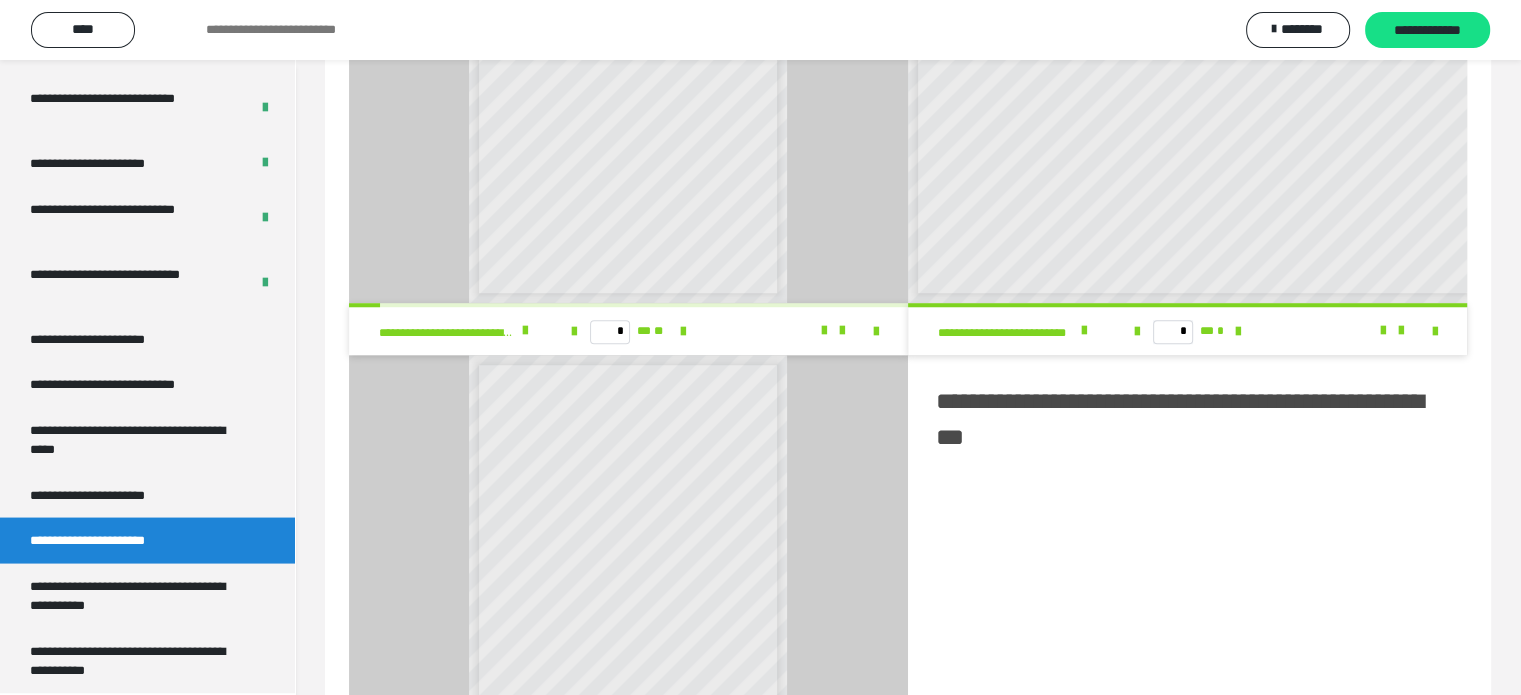 scroll, scrollTop: 1476, scrollLeft: 0, axis: vertical 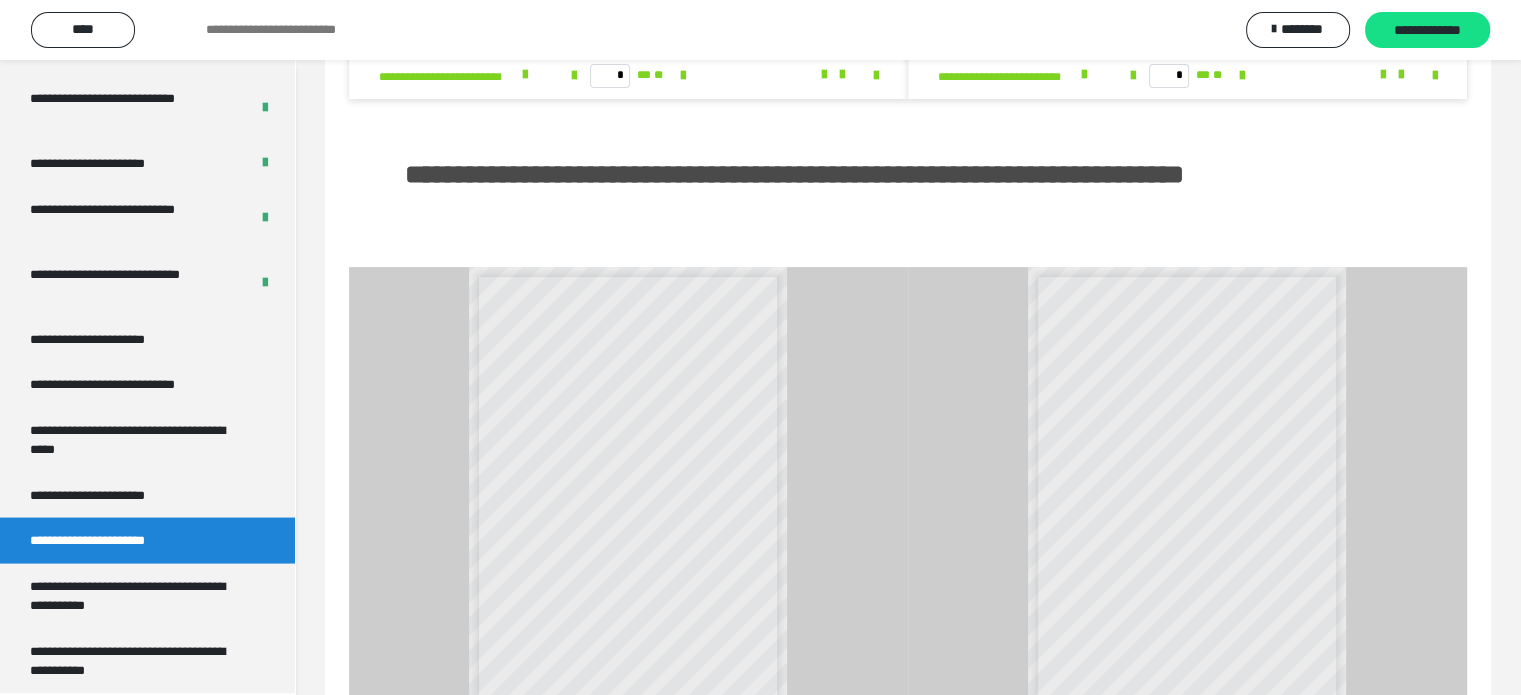 click on "**********" at bounding box center [599, 445] 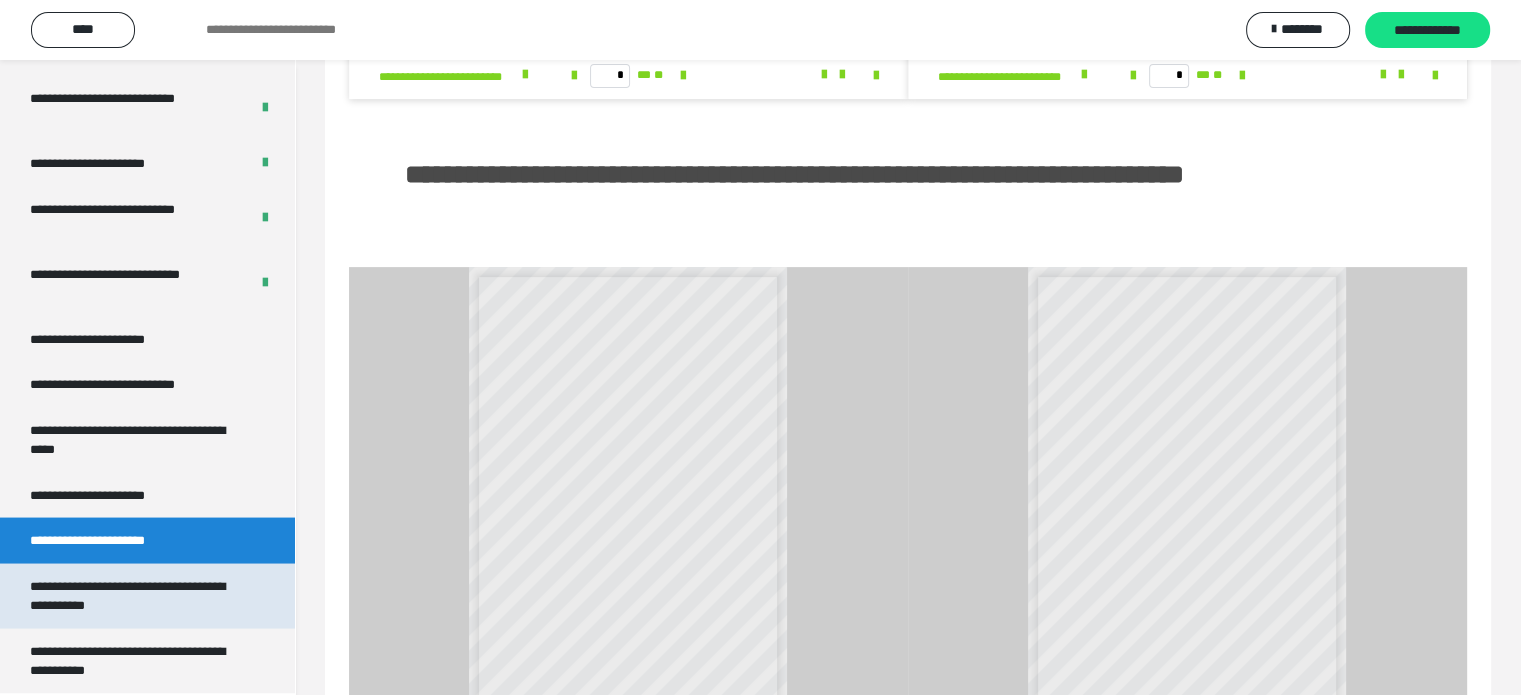 click on "**********" at bounding box center (132, 595) 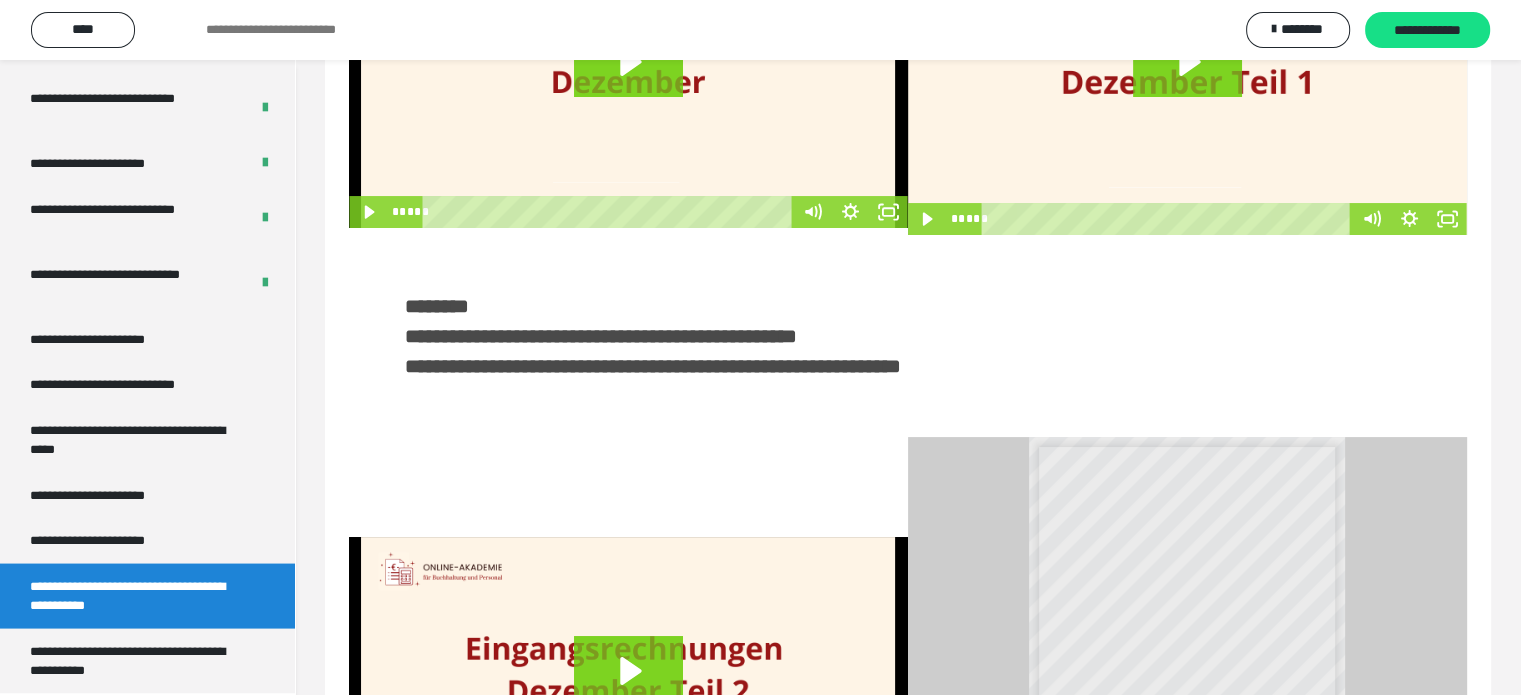scroll, scrollTop: 516, scrollLeft: 0, axis: vertical 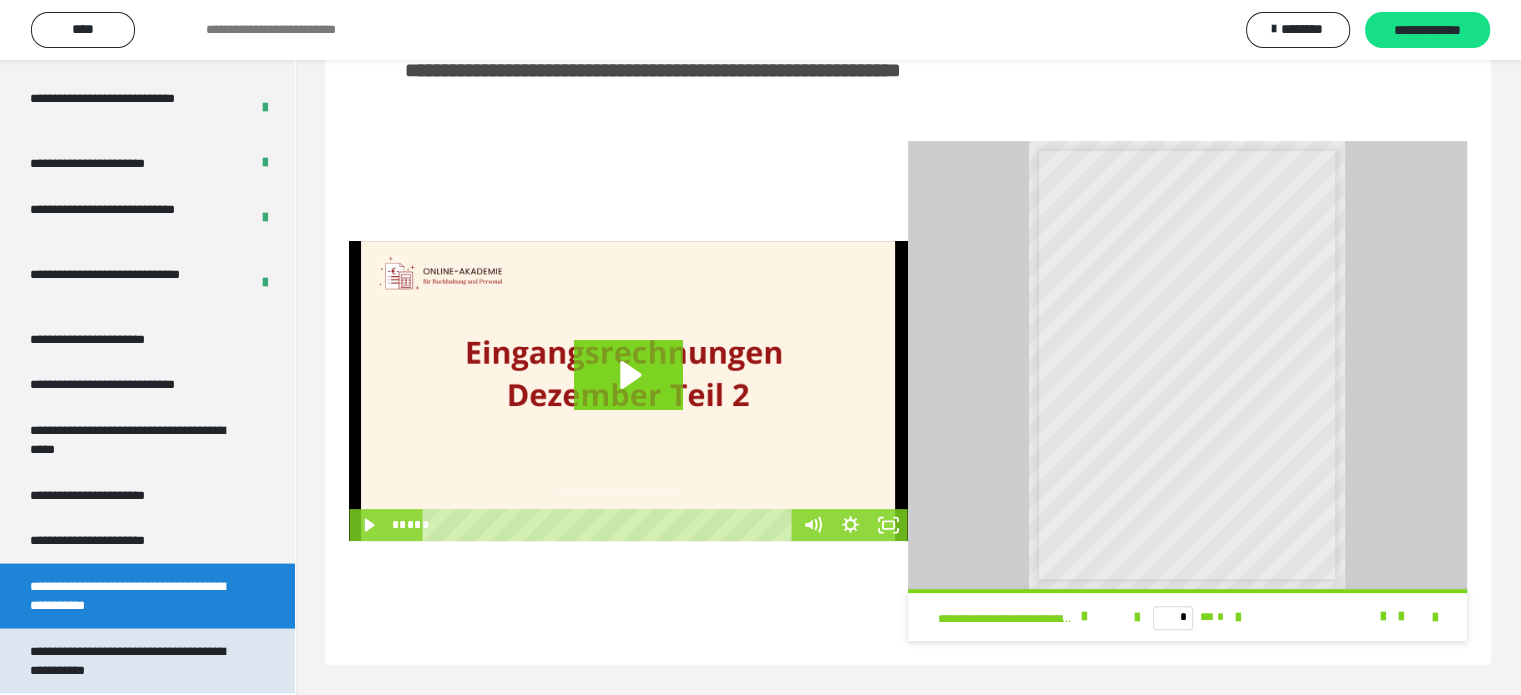 click on "**********" at bounding box center (132, 660) 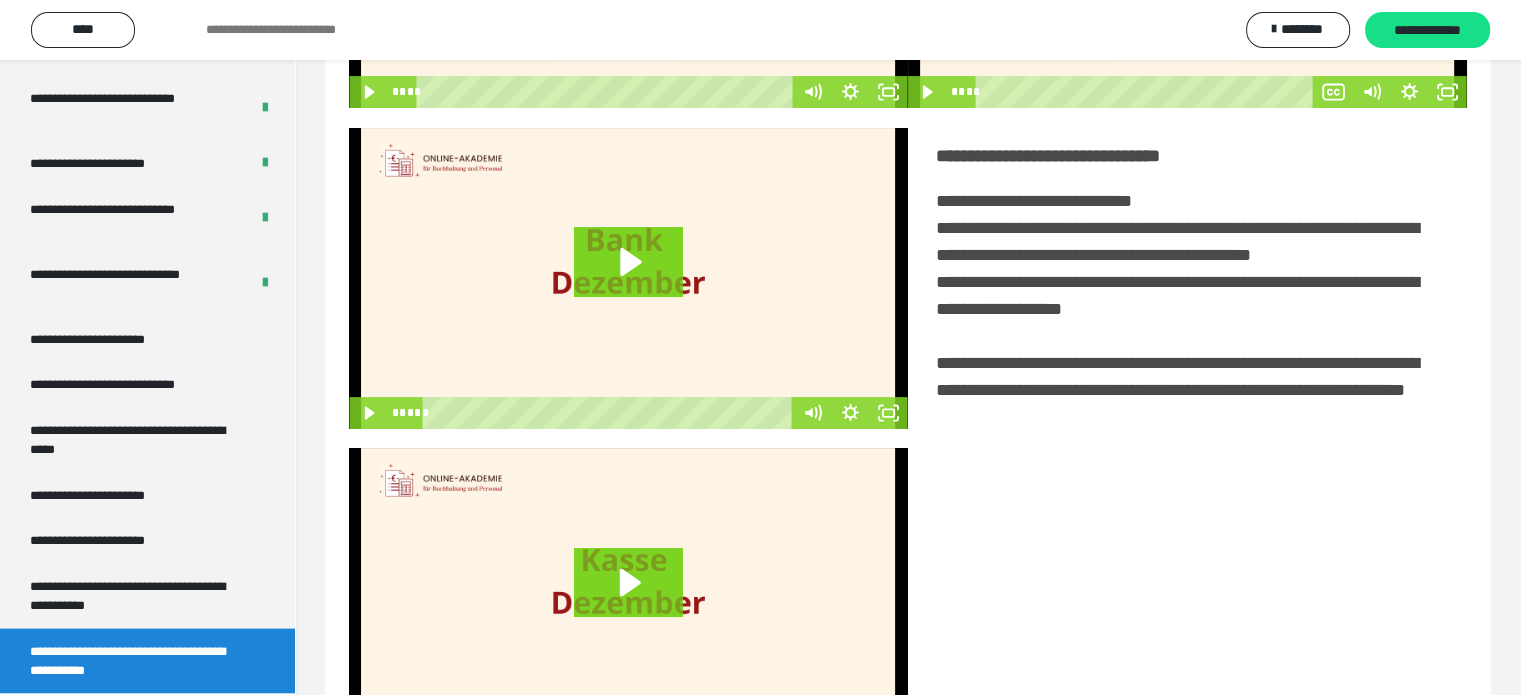 scroll, scrollTop: 494, scrollLeft: 0, axis: vertical 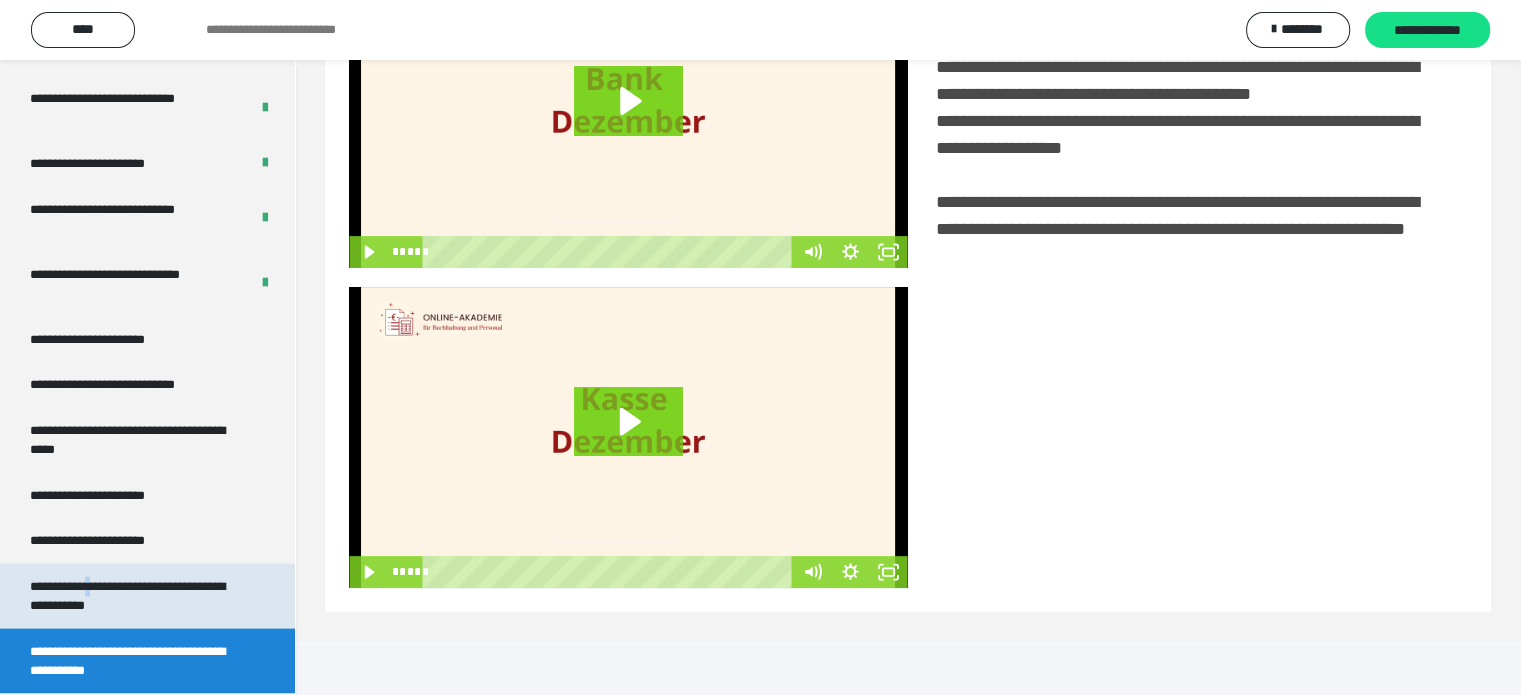 click on "**********" at bounding box center [132, 595] 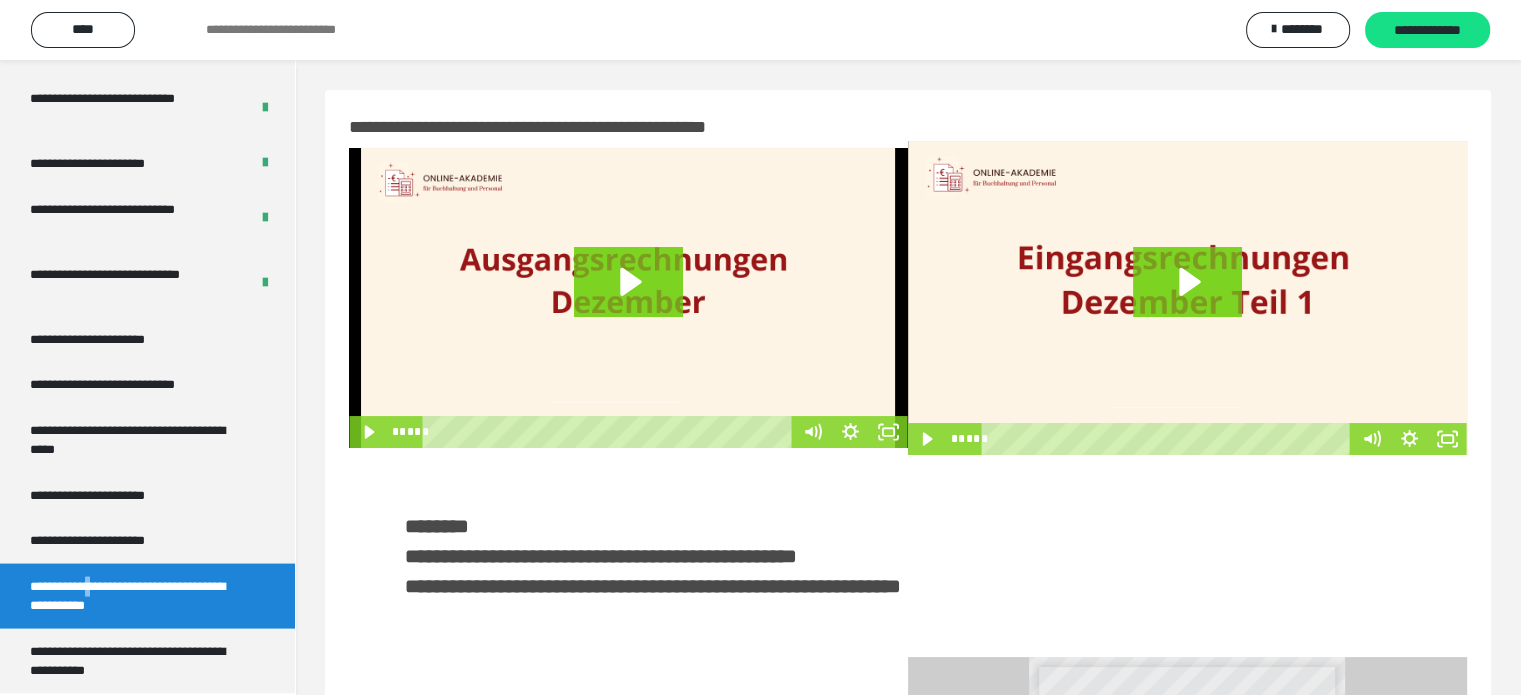 scroll, scrollTop: 516, scrollLeft: 0, axis: vertical 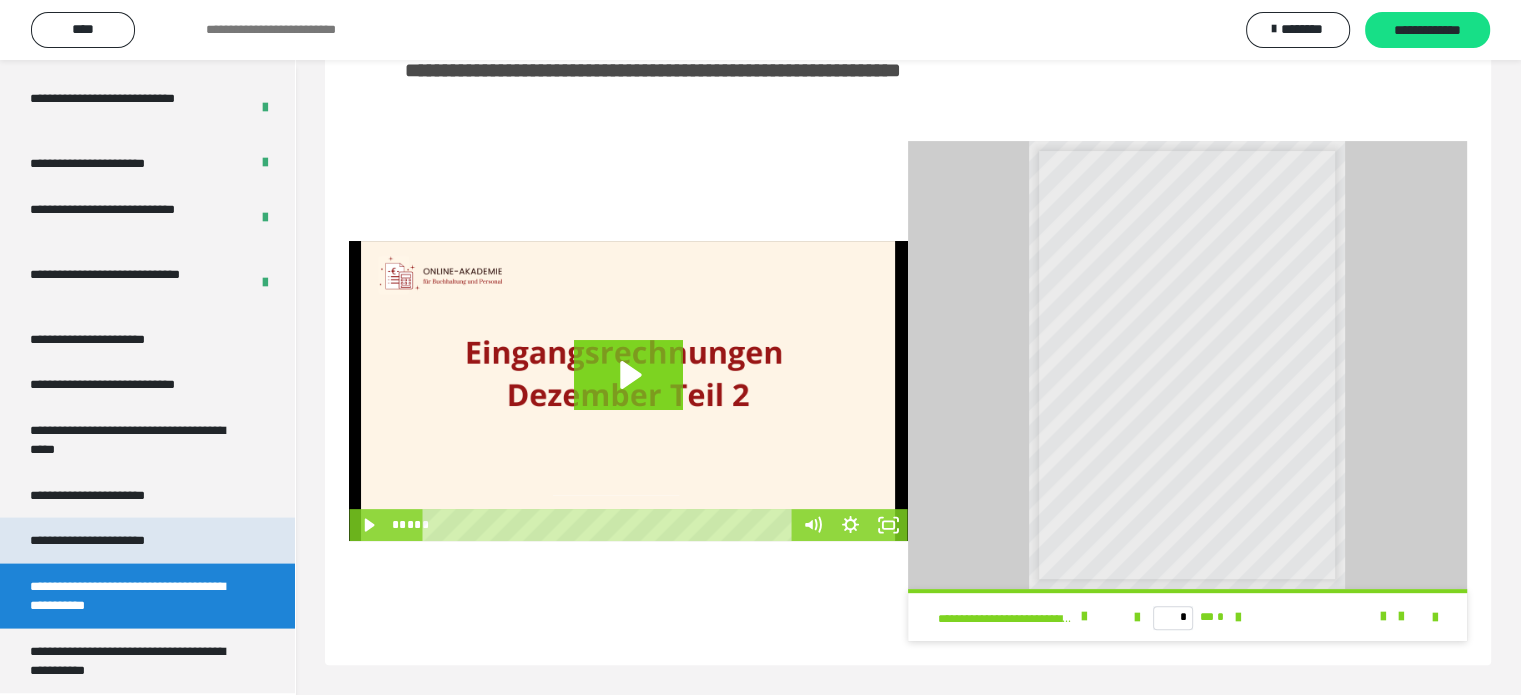 click on "**********" at bounding box center [111, 540] 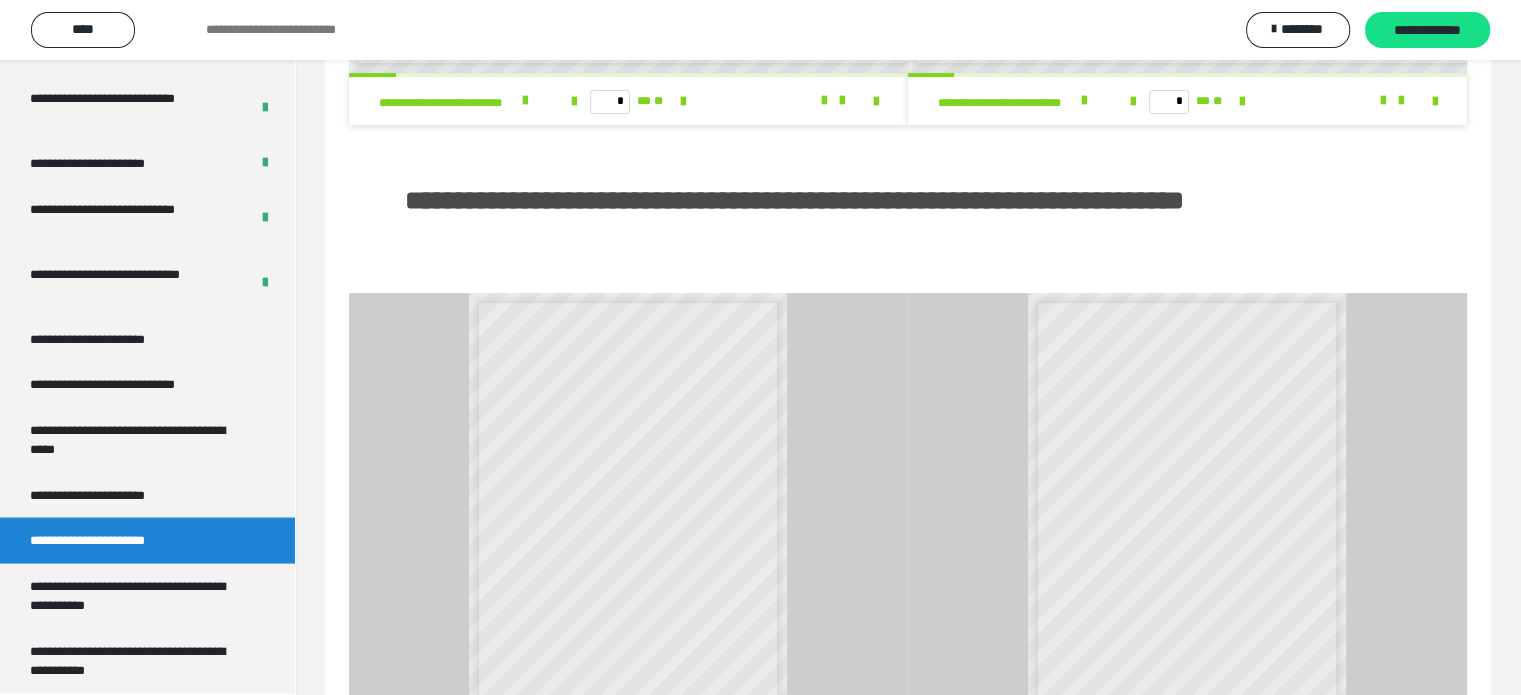 click on "**********" at bounding box center (599, 471) 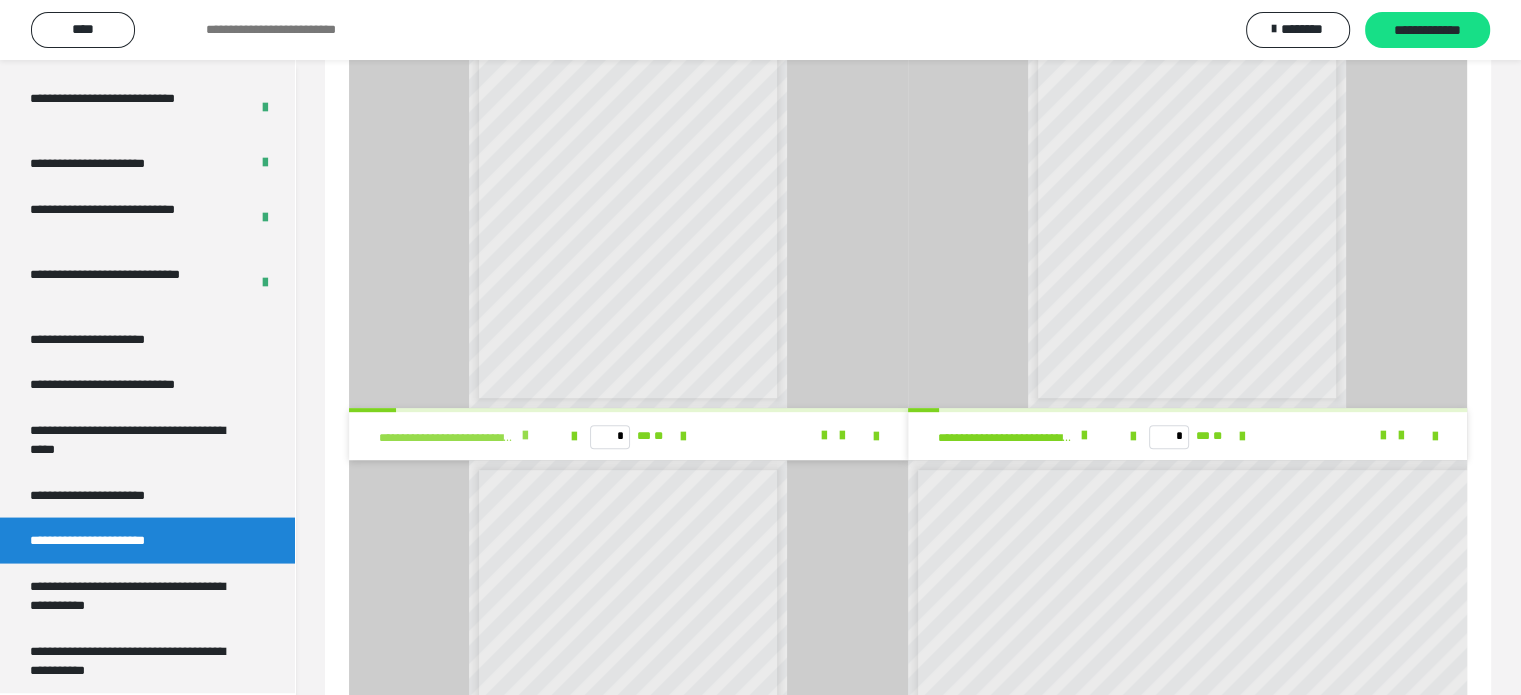 click at bounding box center (525, 436) 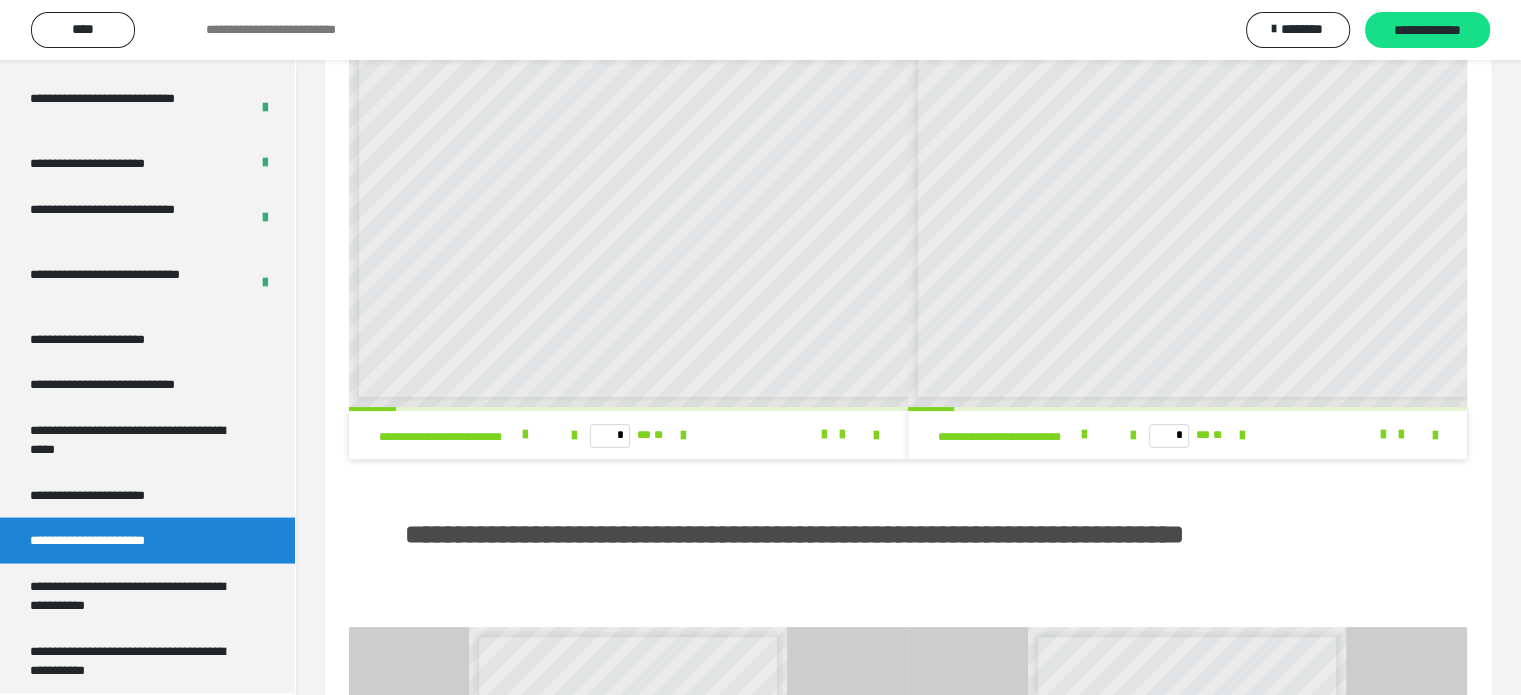 scroll, scrollTop: 0, scrollLeft: 0, axis: both 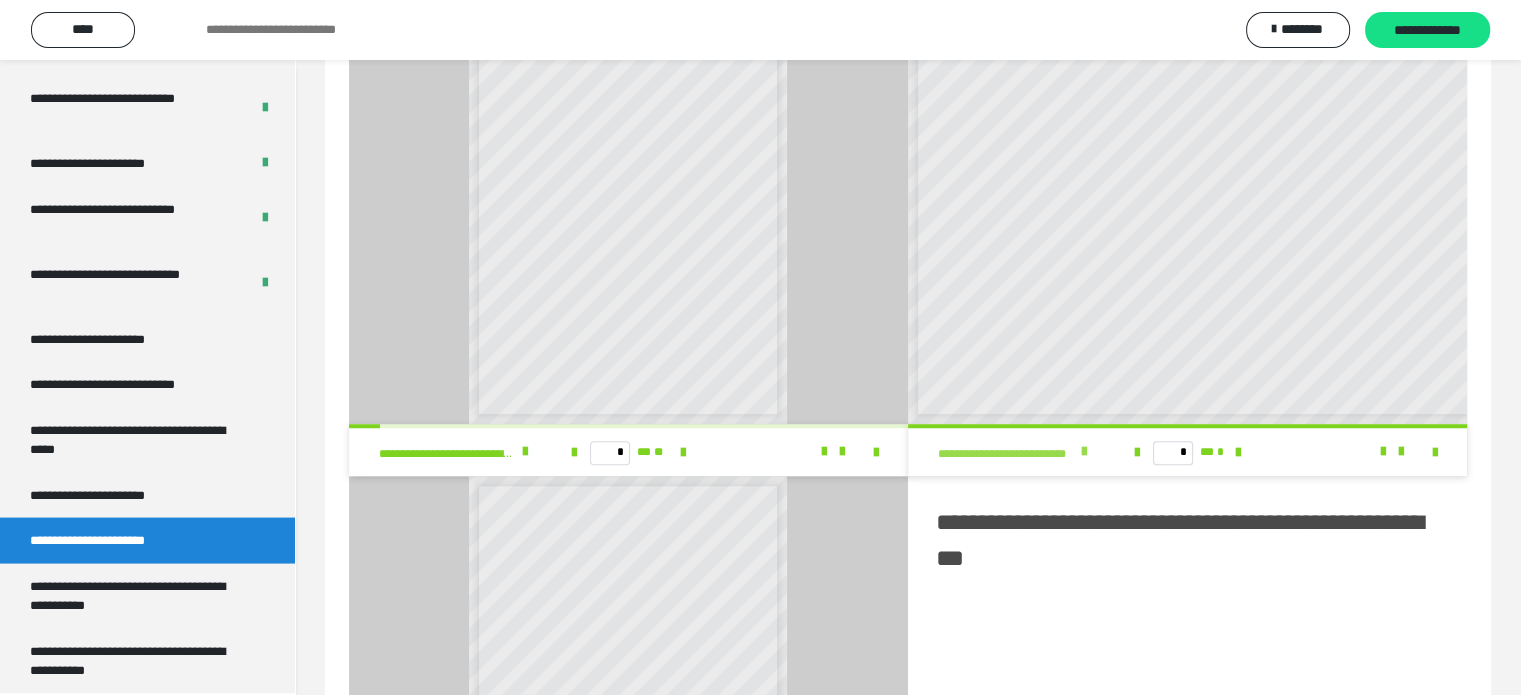 click at bounding box center (1083, 452) 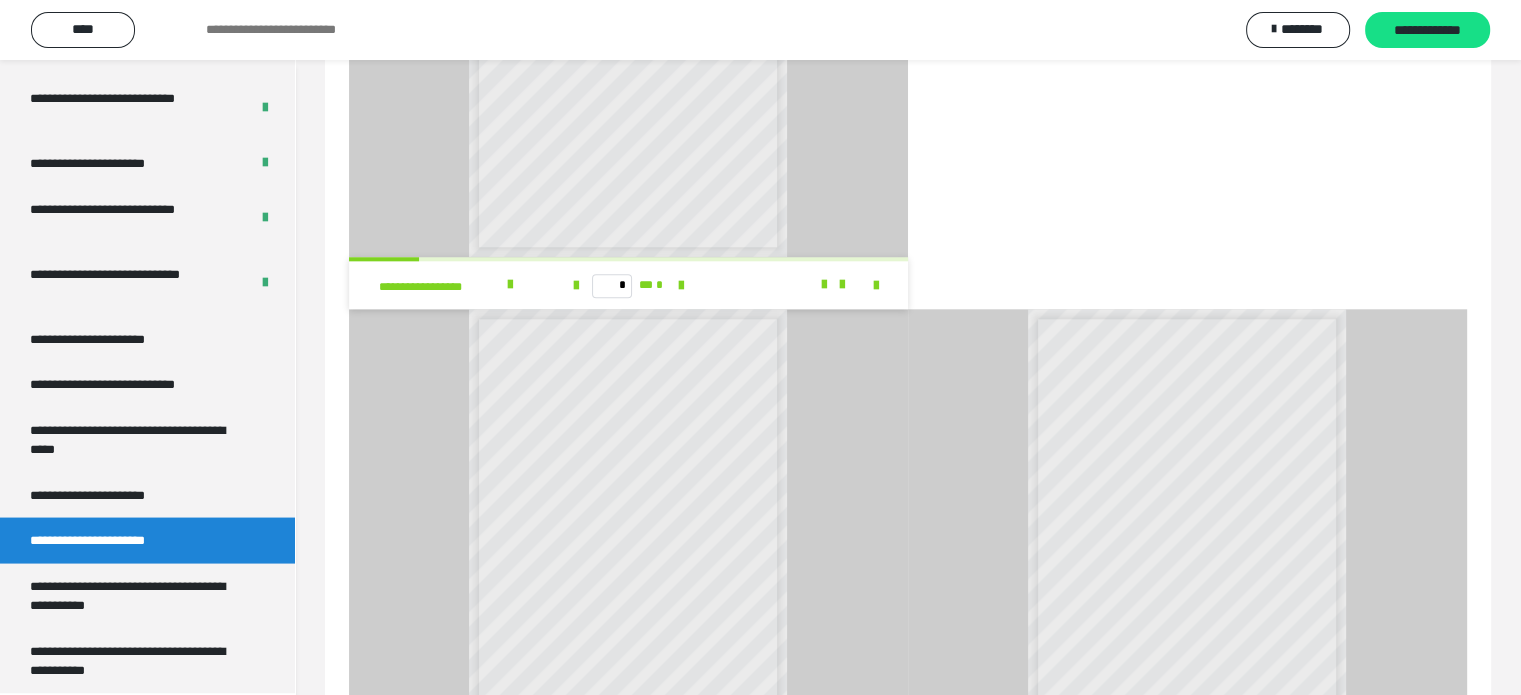 scroll, scrollTop: 2208, scrollLeft: 0, axis: vertical 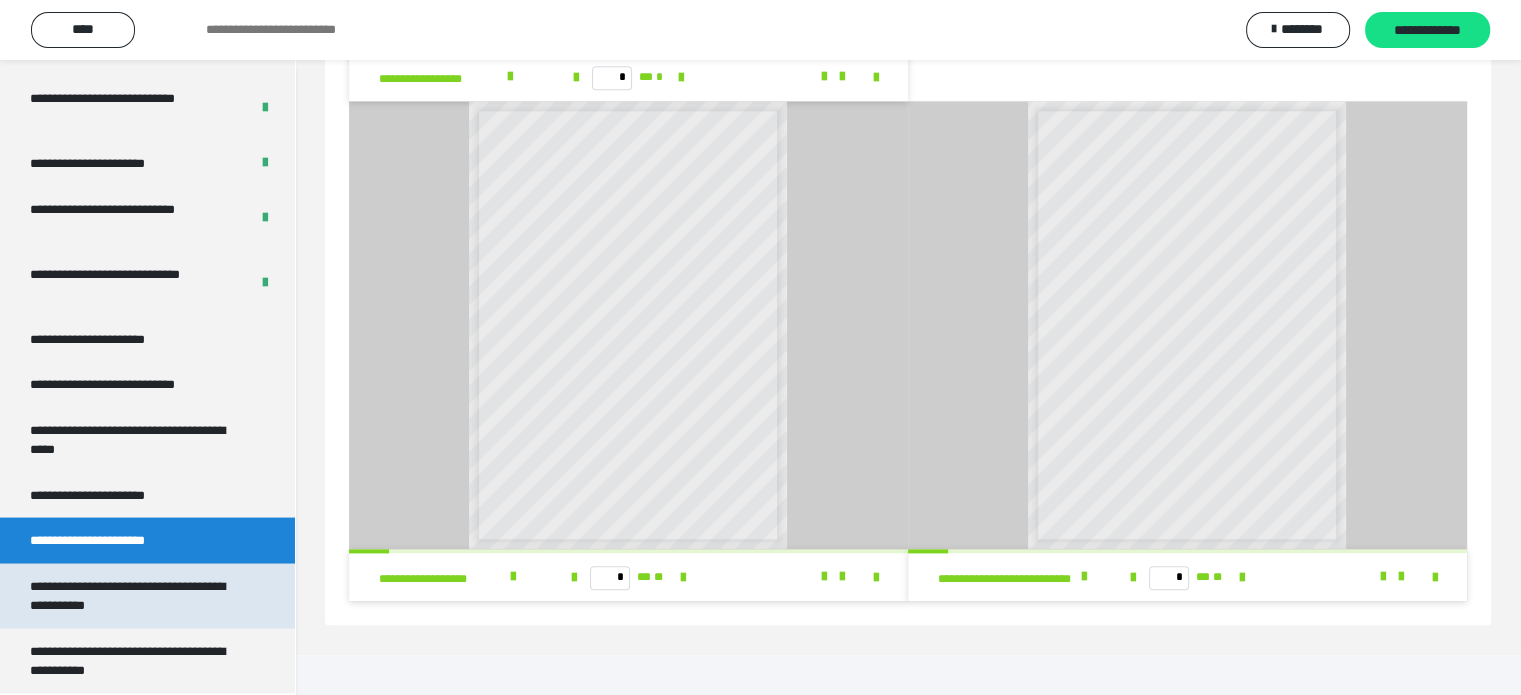 click on "**********" at bounding box center [132, 595] 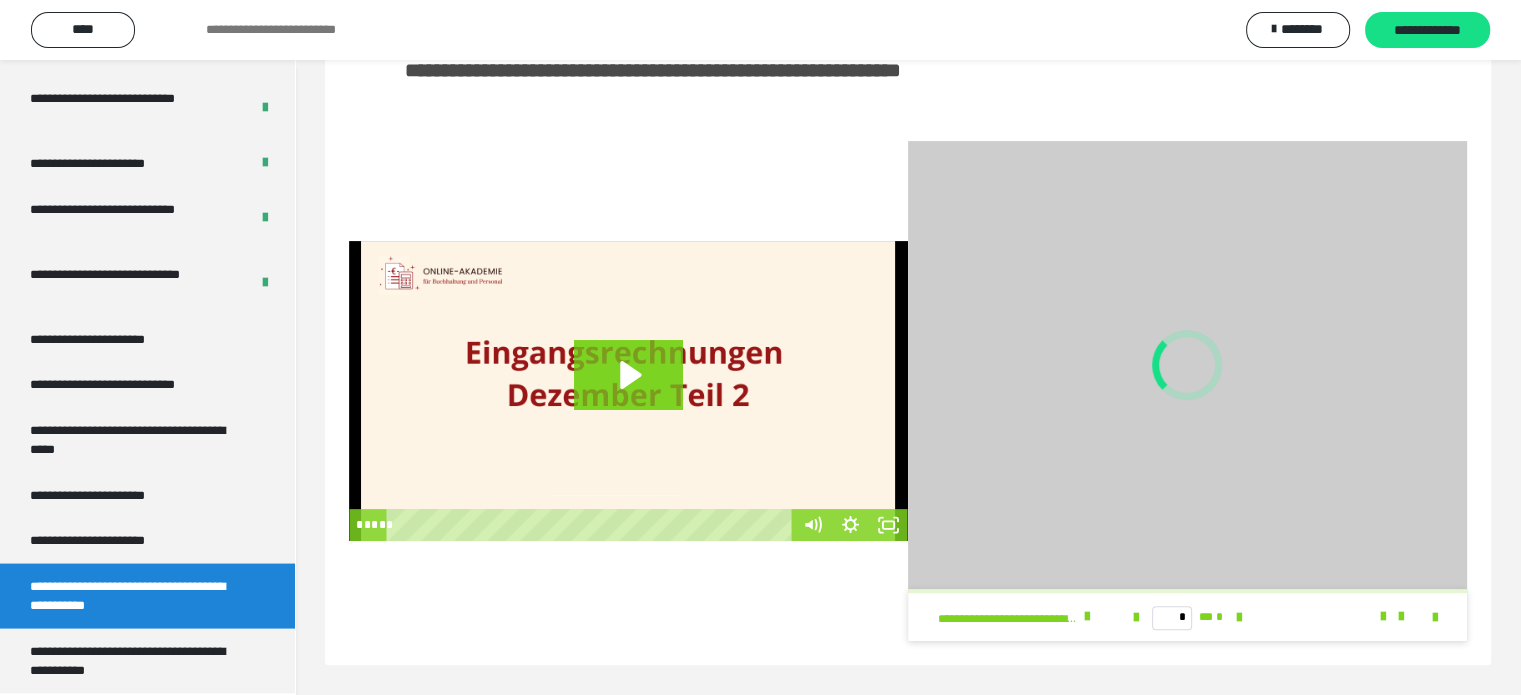 scroll, scrollTop: 220, scrollLeft: 0, axis: vertical 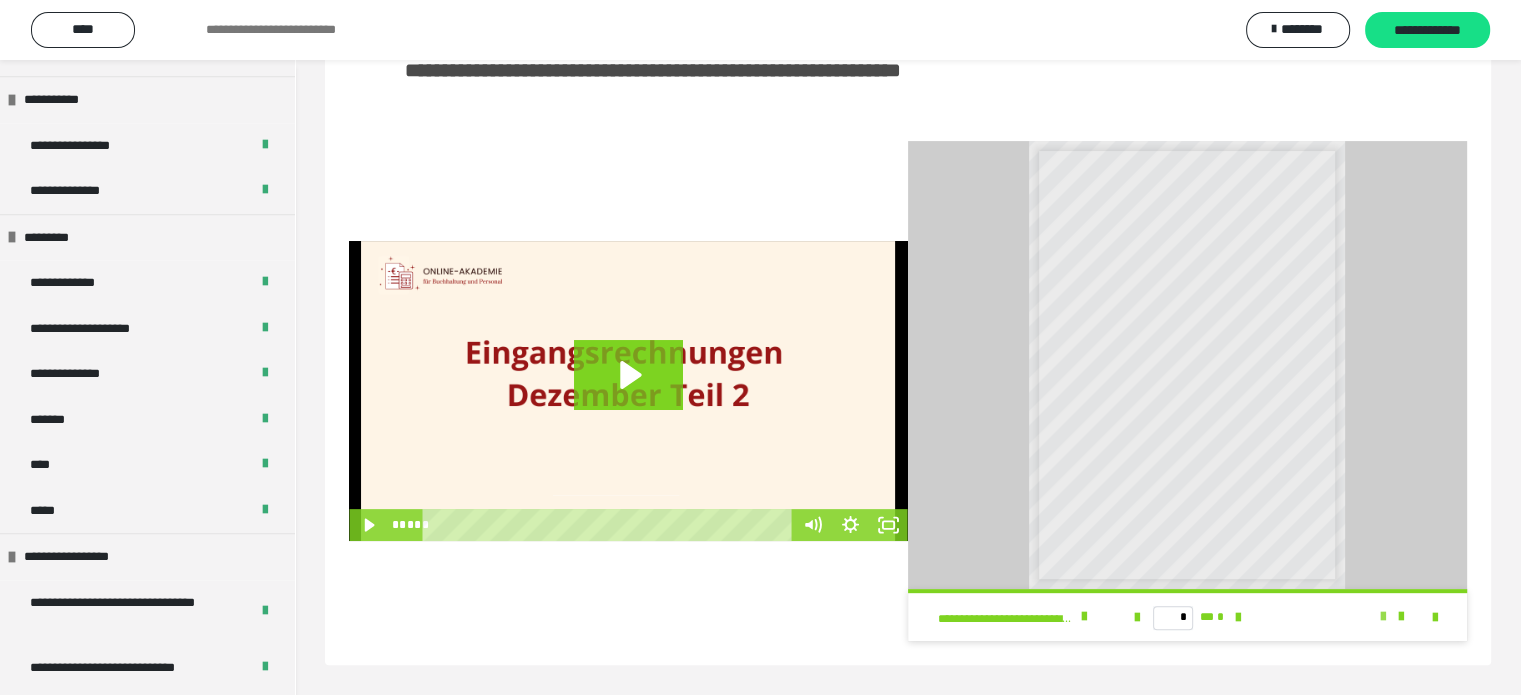 click at bounding box center (1383, 617) 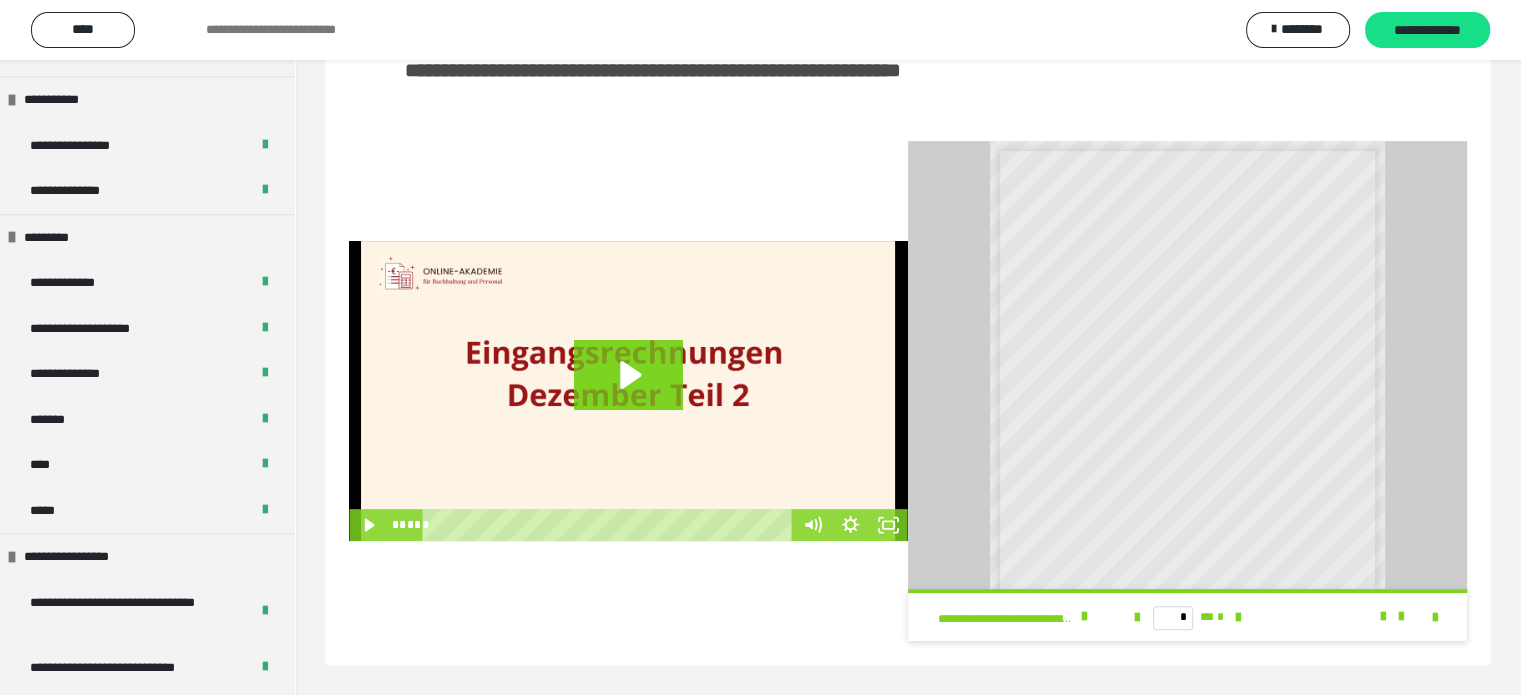 click on "* ** *" at bounding box center (1187, 617) 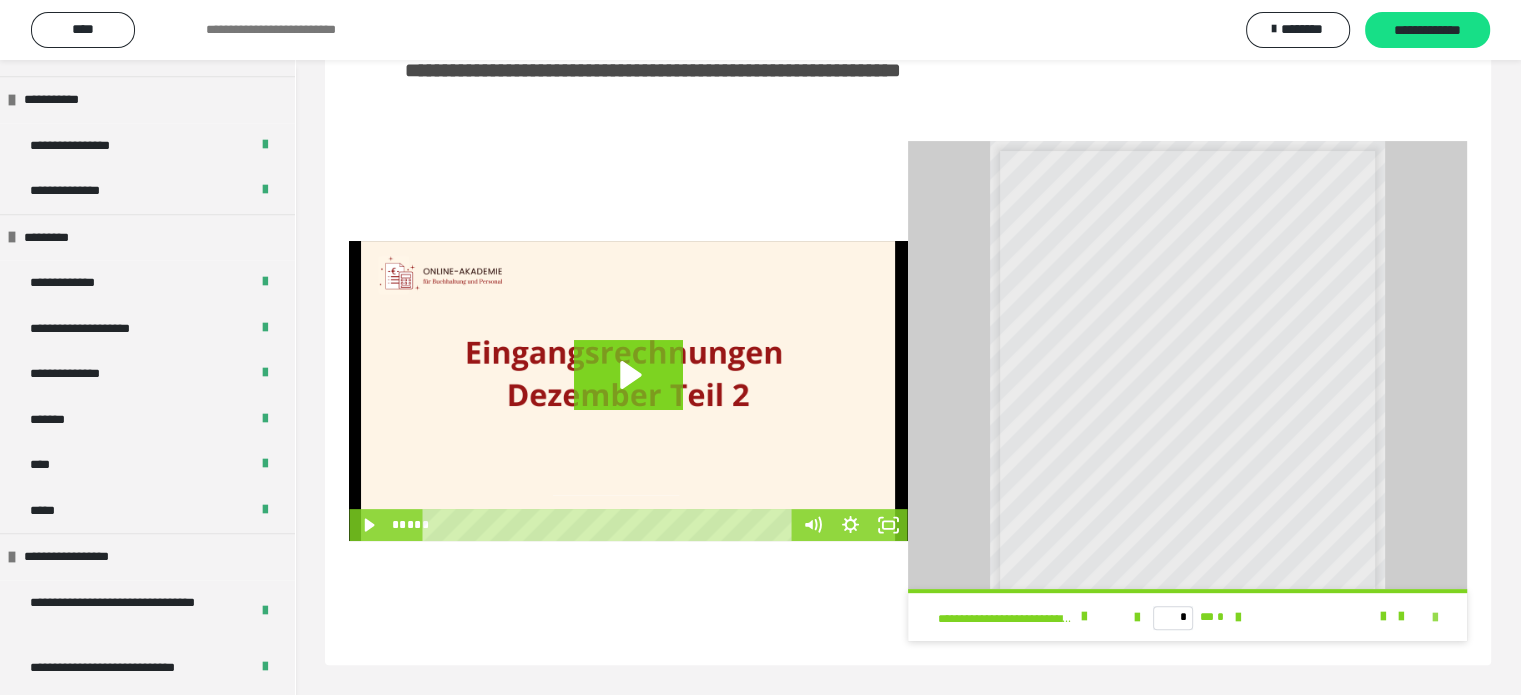click at bounding box center [1435, 618] 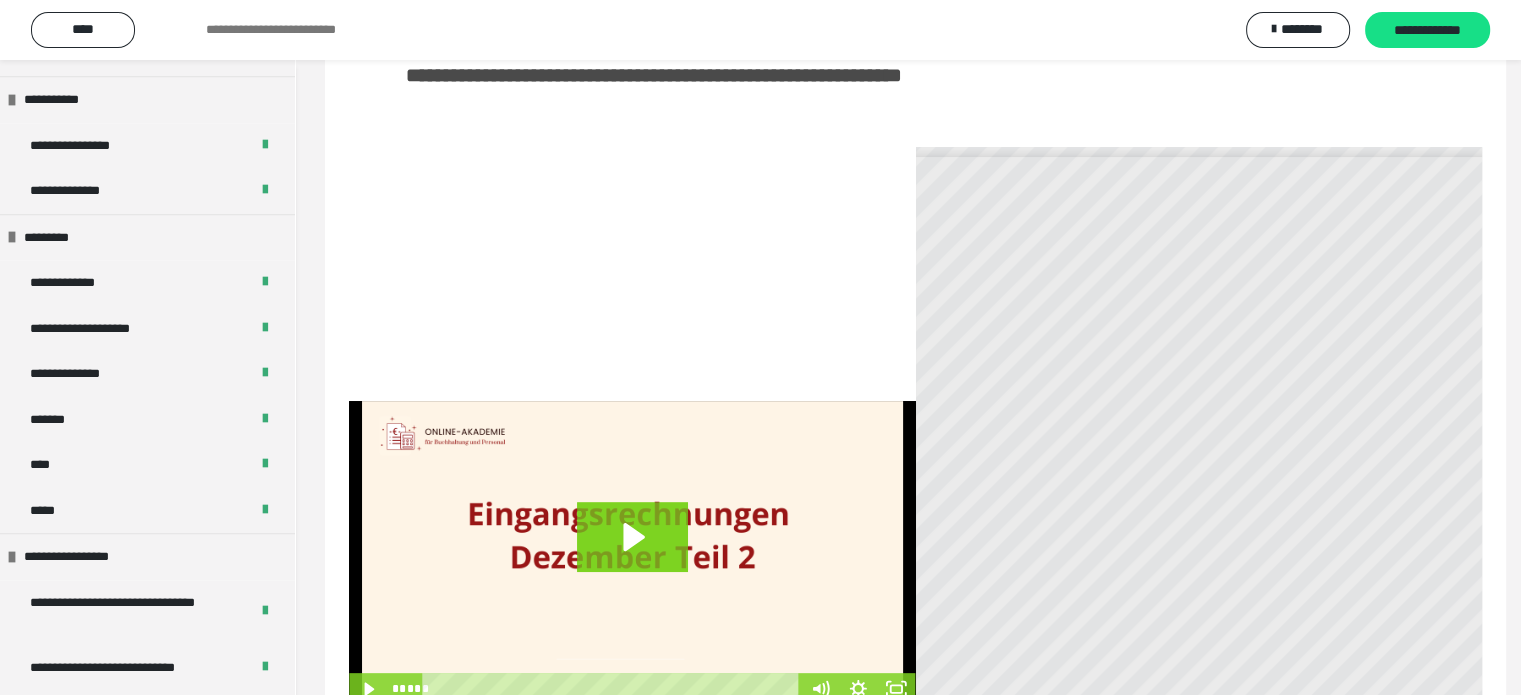 scroll, scrollTop: 352, scrollLeft: 0, axis: vertical 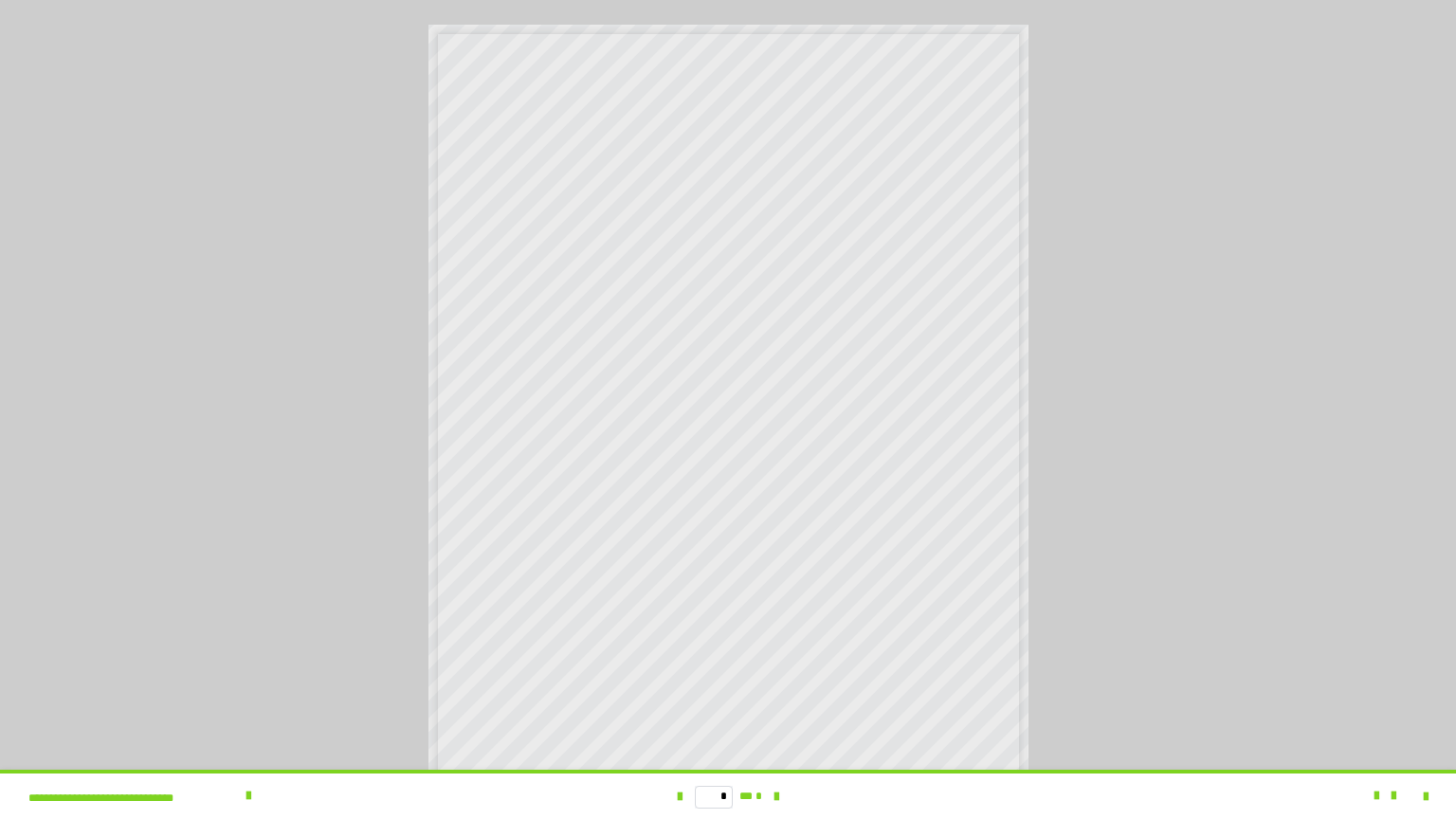 click at bounding box center (728, 410) 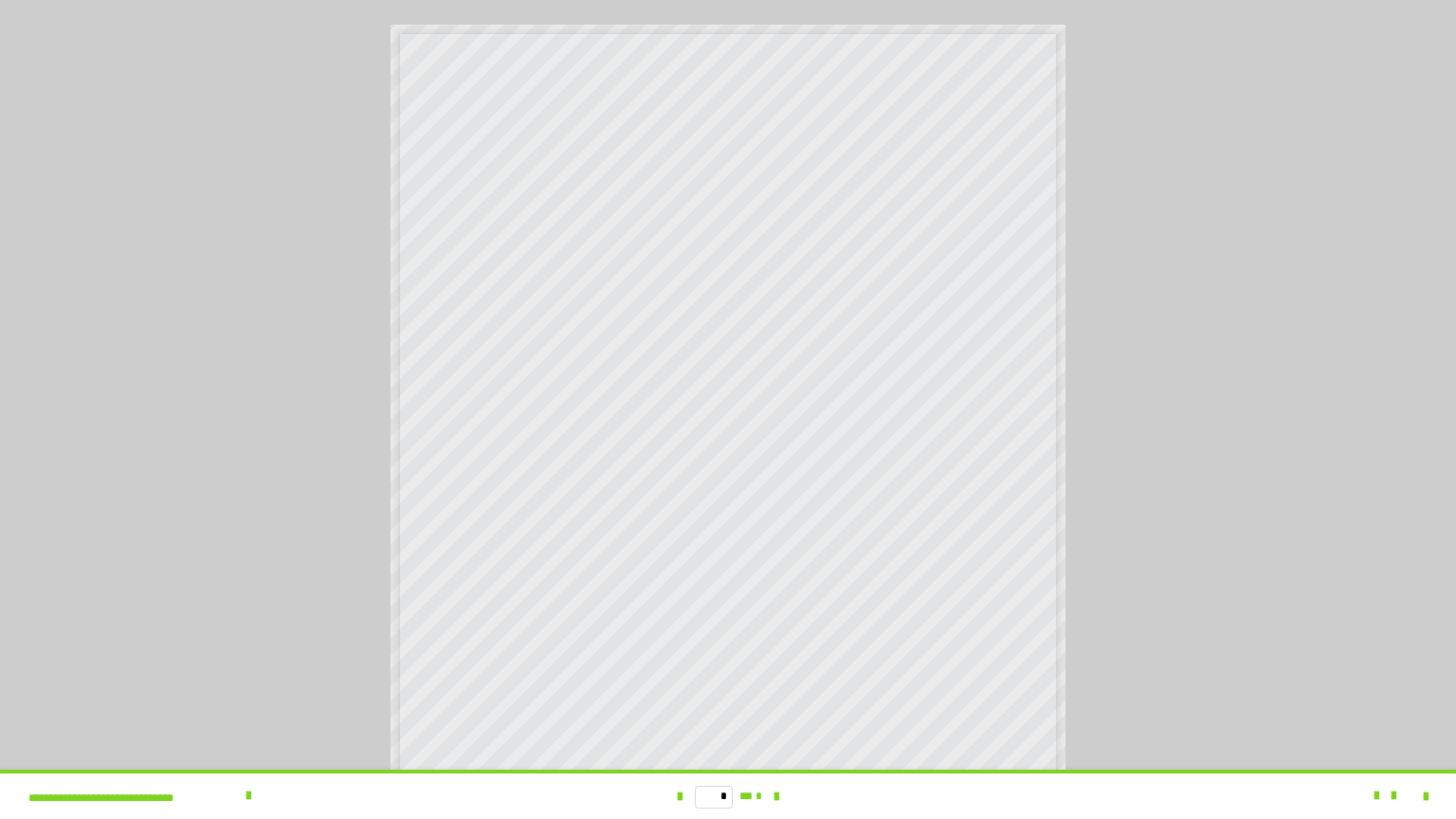 click at bounding box center [728, 410] 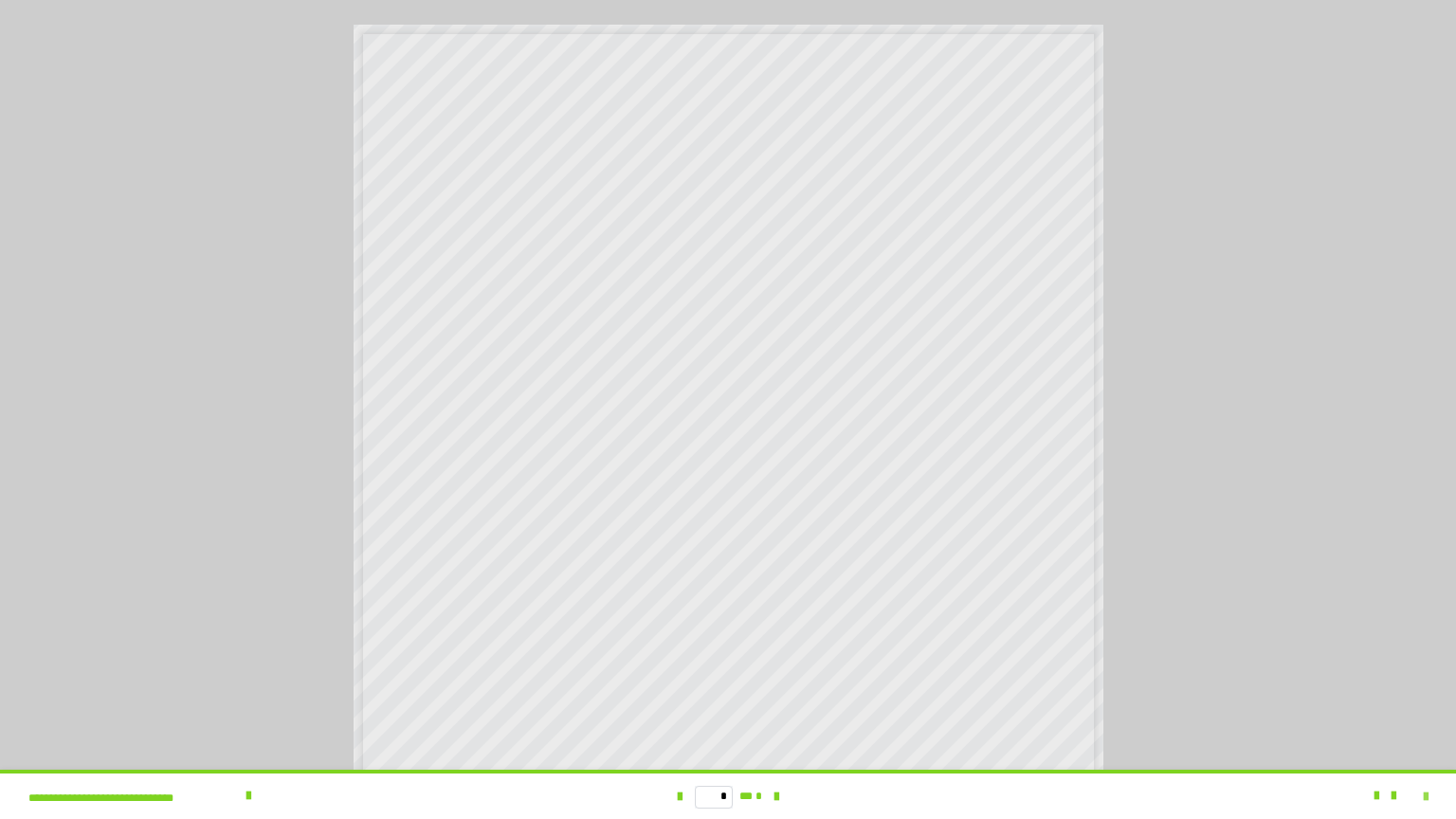 click at bounding box center (1426, 797) 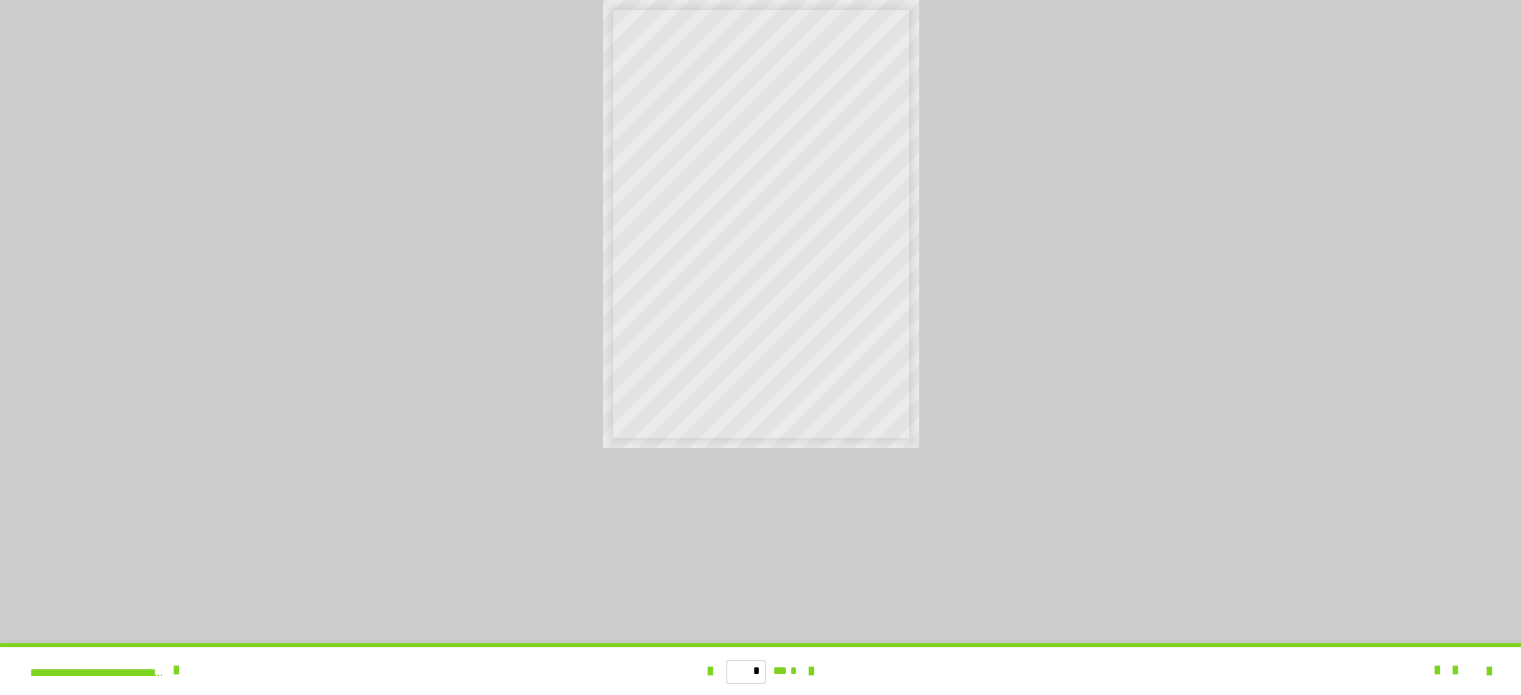 scroll, scrollTop: 516, scrollLeft: 0, axis: vertical 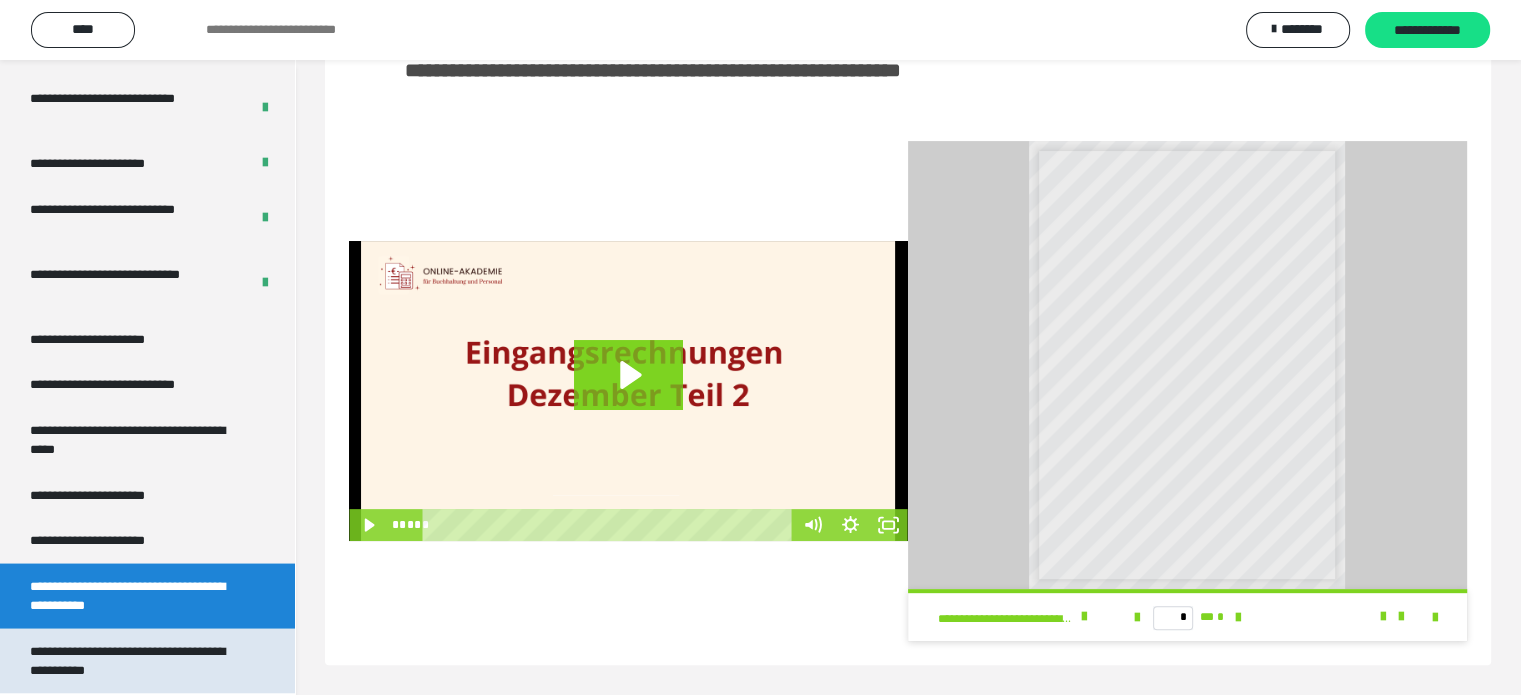 click on "**********" at bounding box center (132, 660) 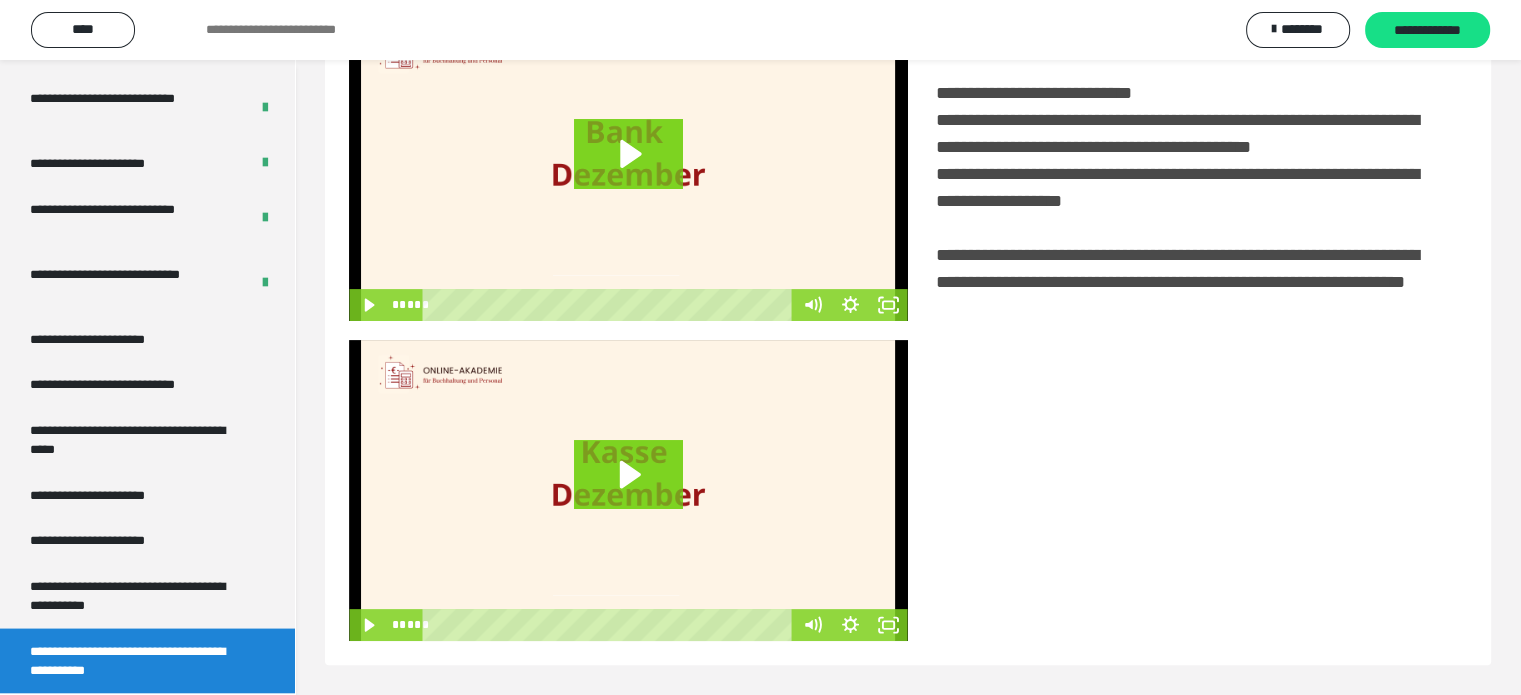 scroll, scrollTop: 60, scrollLeft: 0, axis: vertical 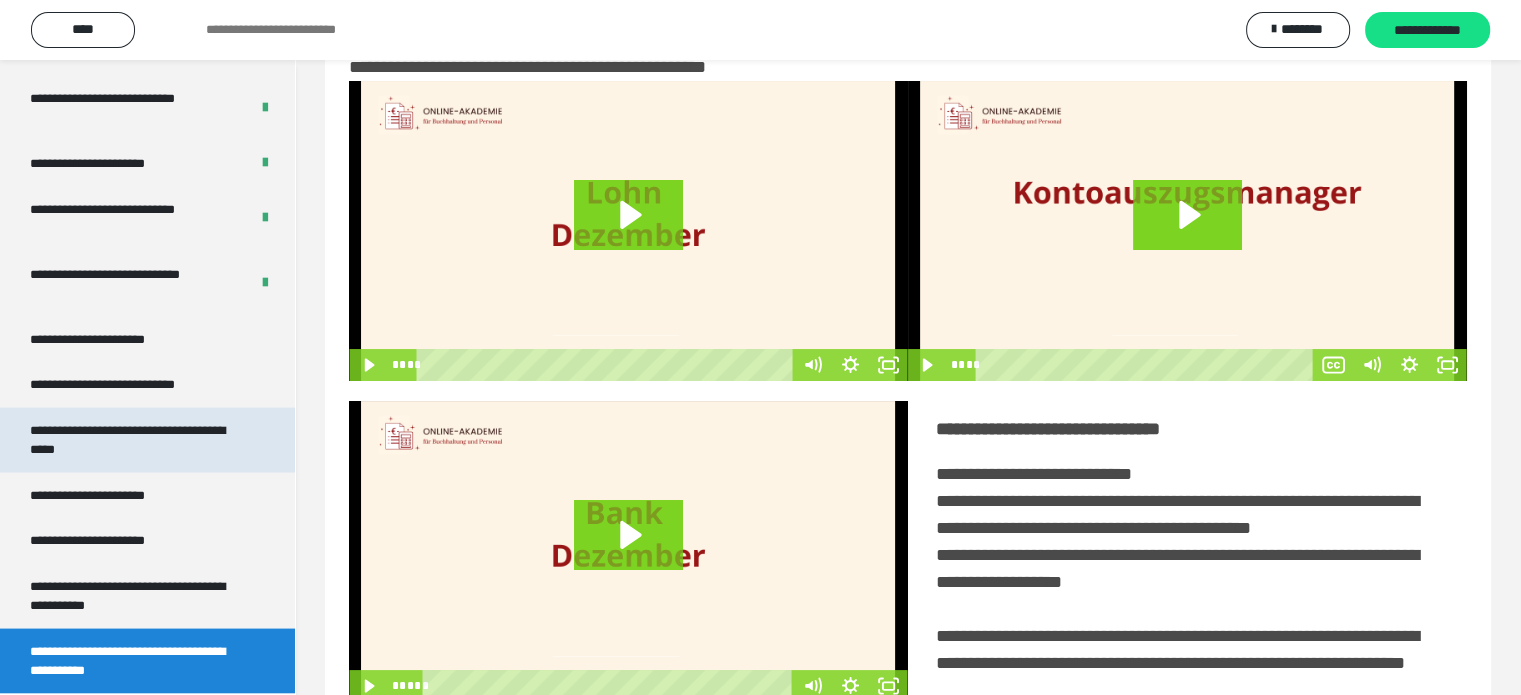 click on "**********" at bounding box center [132, 439] 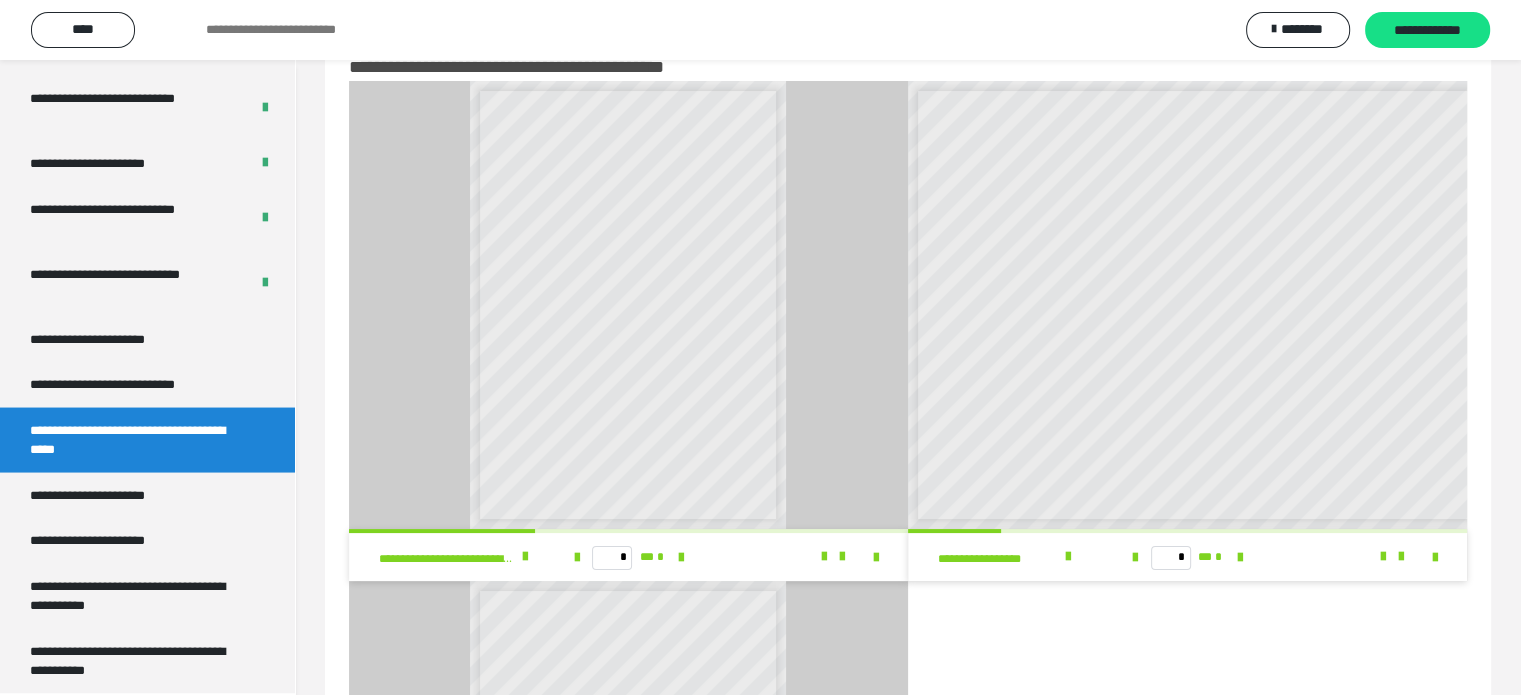 scroll, scrollTop: 8, scrollLeft: 0, axis: vertical 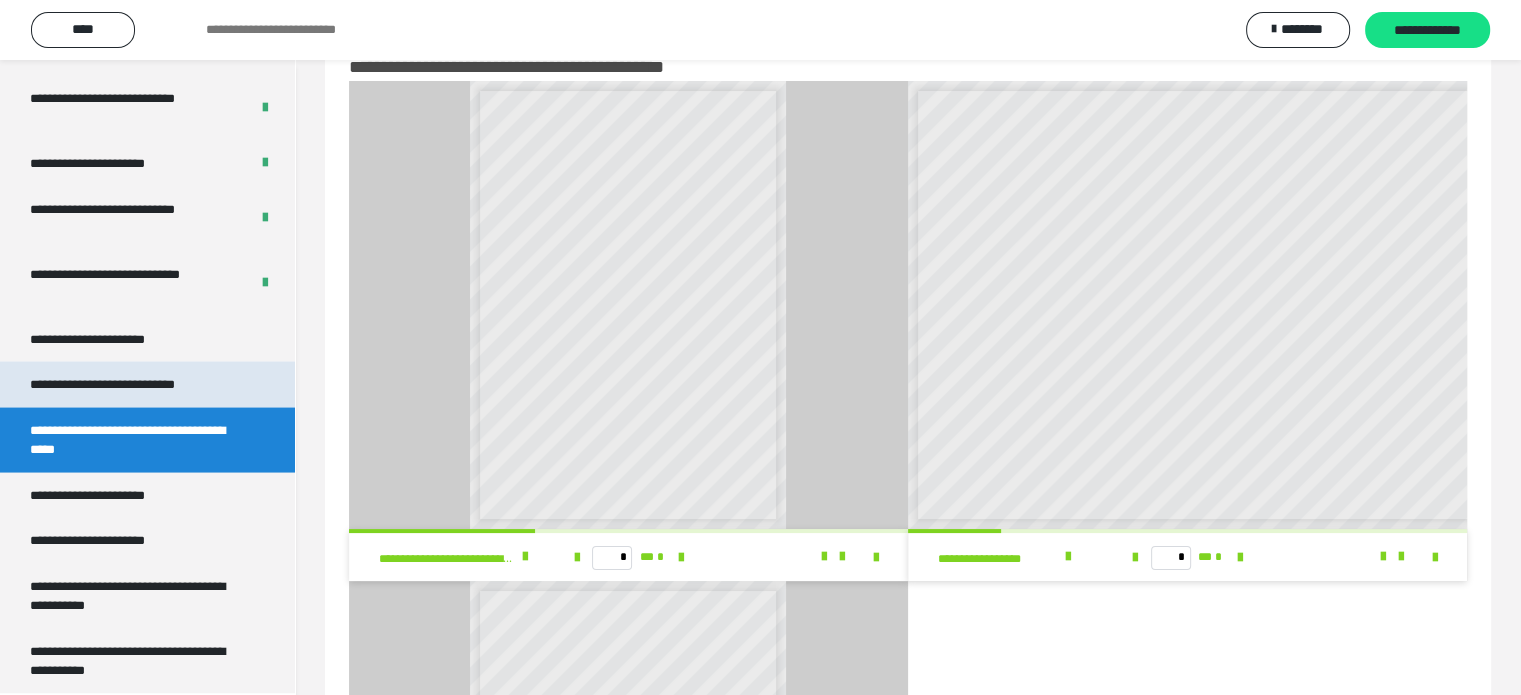 click on "**********" at bounding box center [129, 384] 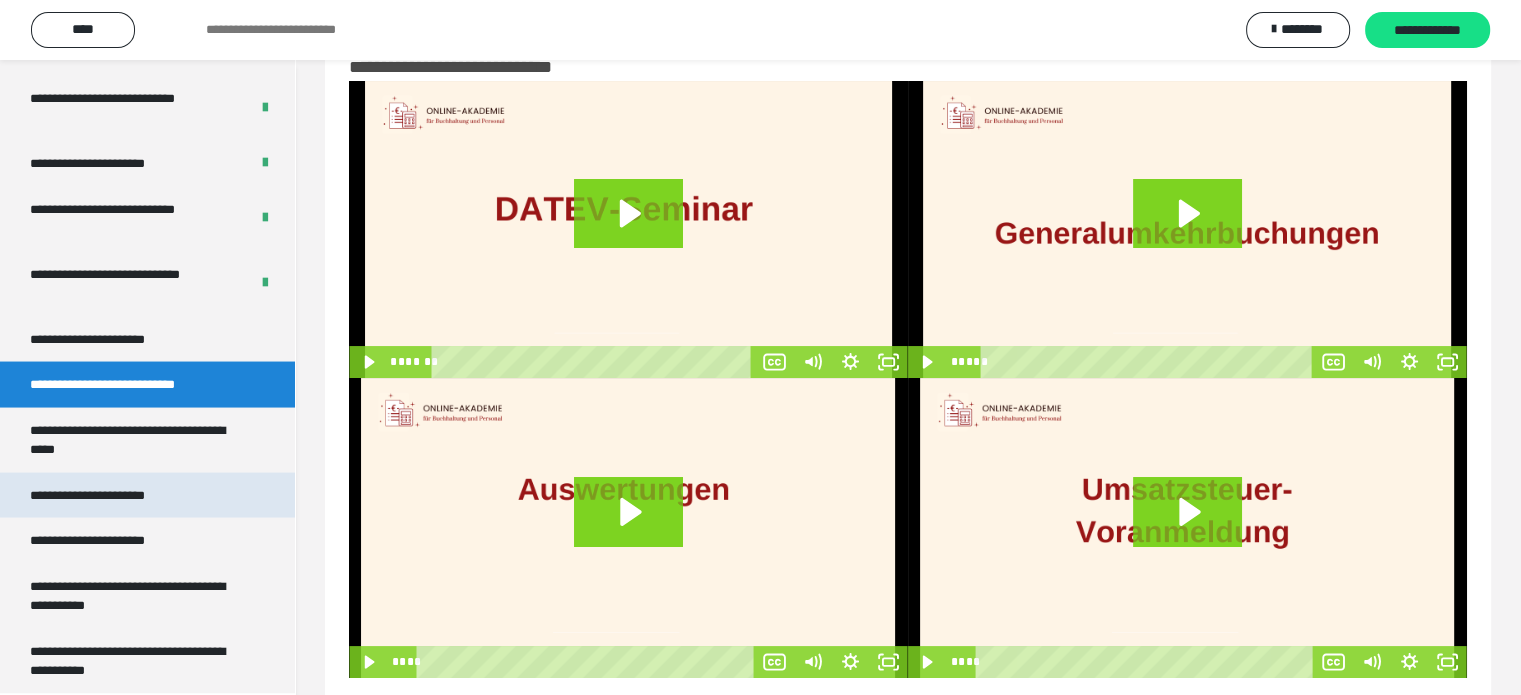 scroll, scrollTop: 96, scrollLeft: 0, axis: vertical 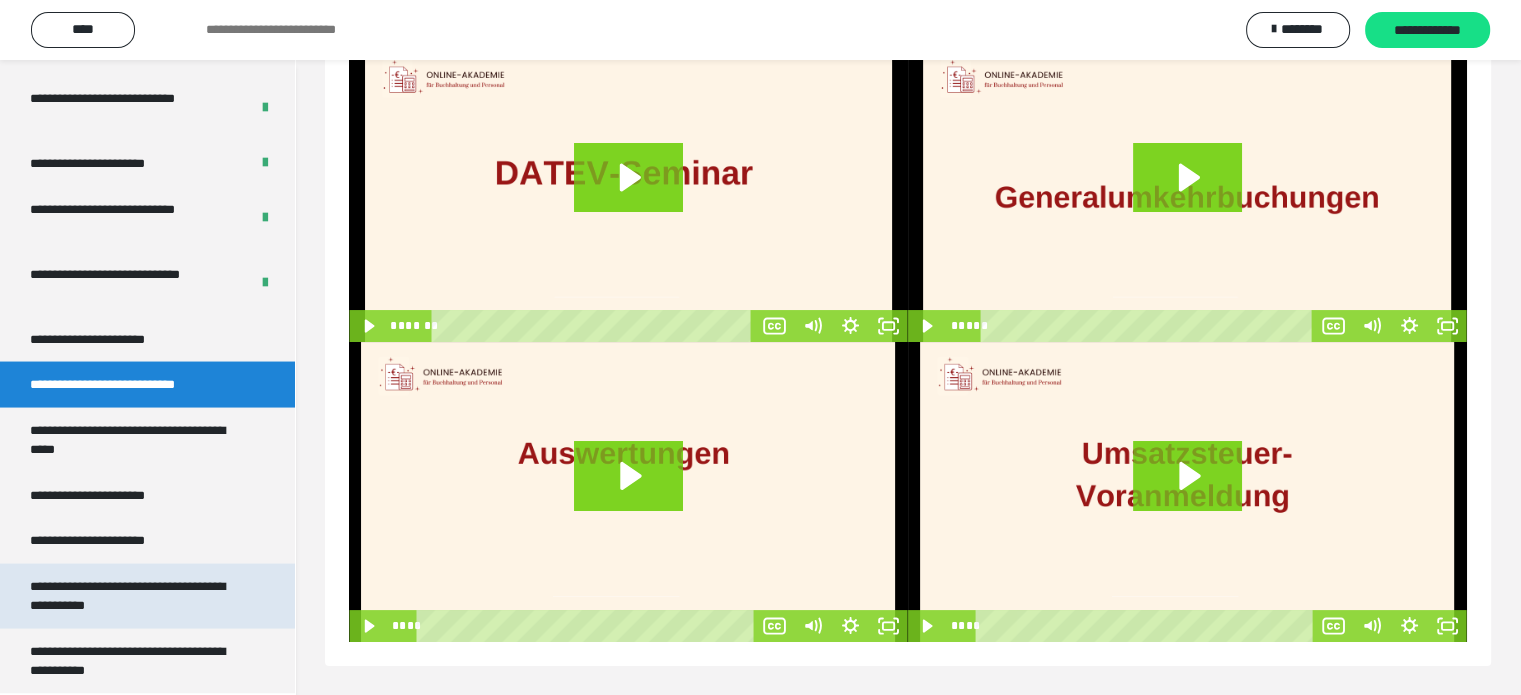 click on "**********" at bounding box center [132, 595] 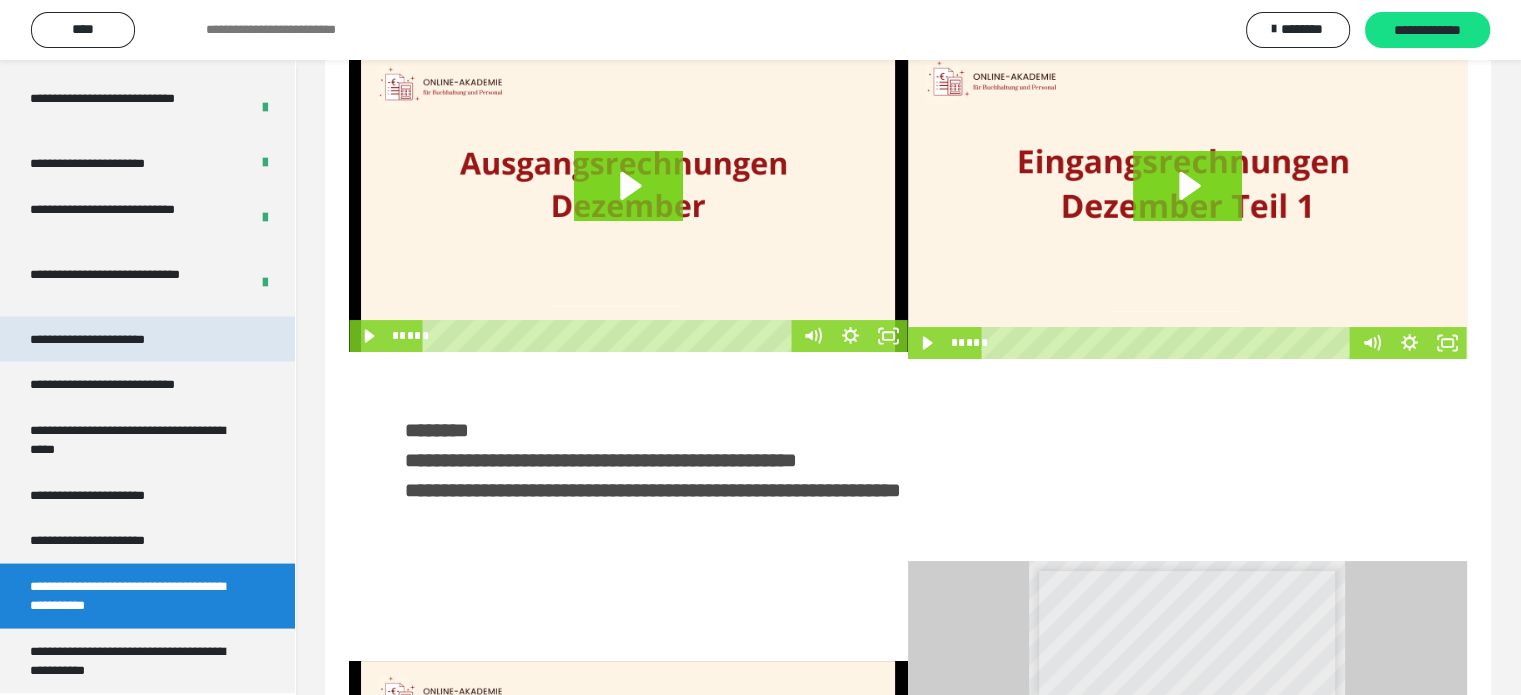 click on "**********" at bounding box center (109, 339) 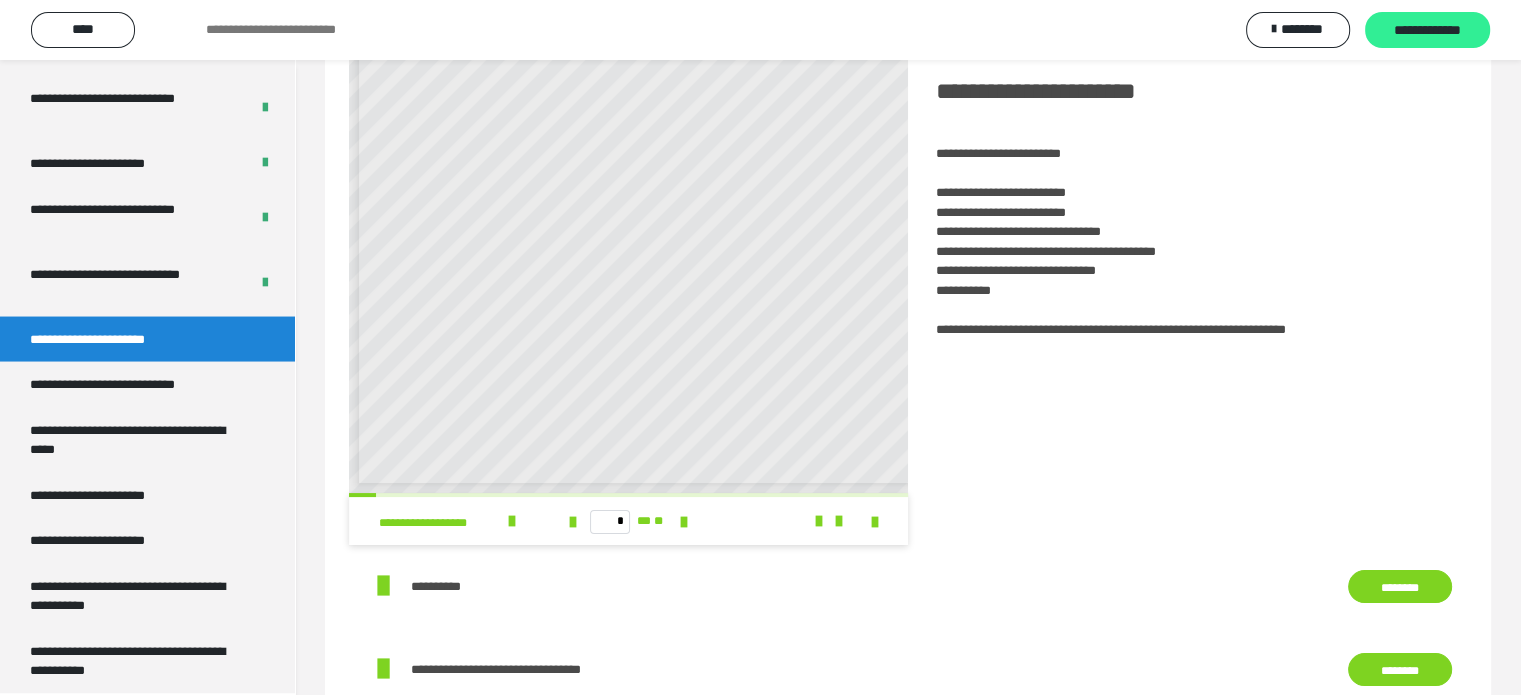 click on "**********" at bounding box center (1427, 31) 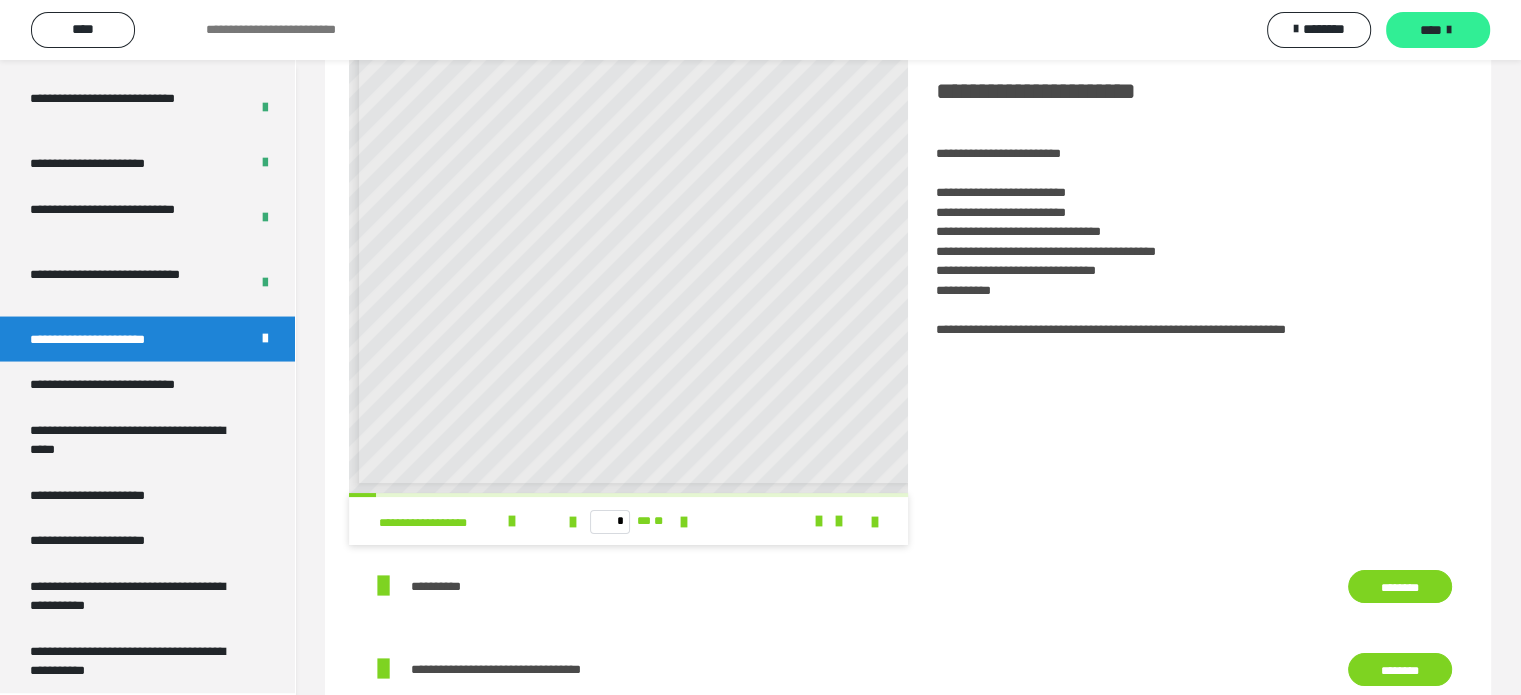 click on "****" at bounding box center [1431, 30] 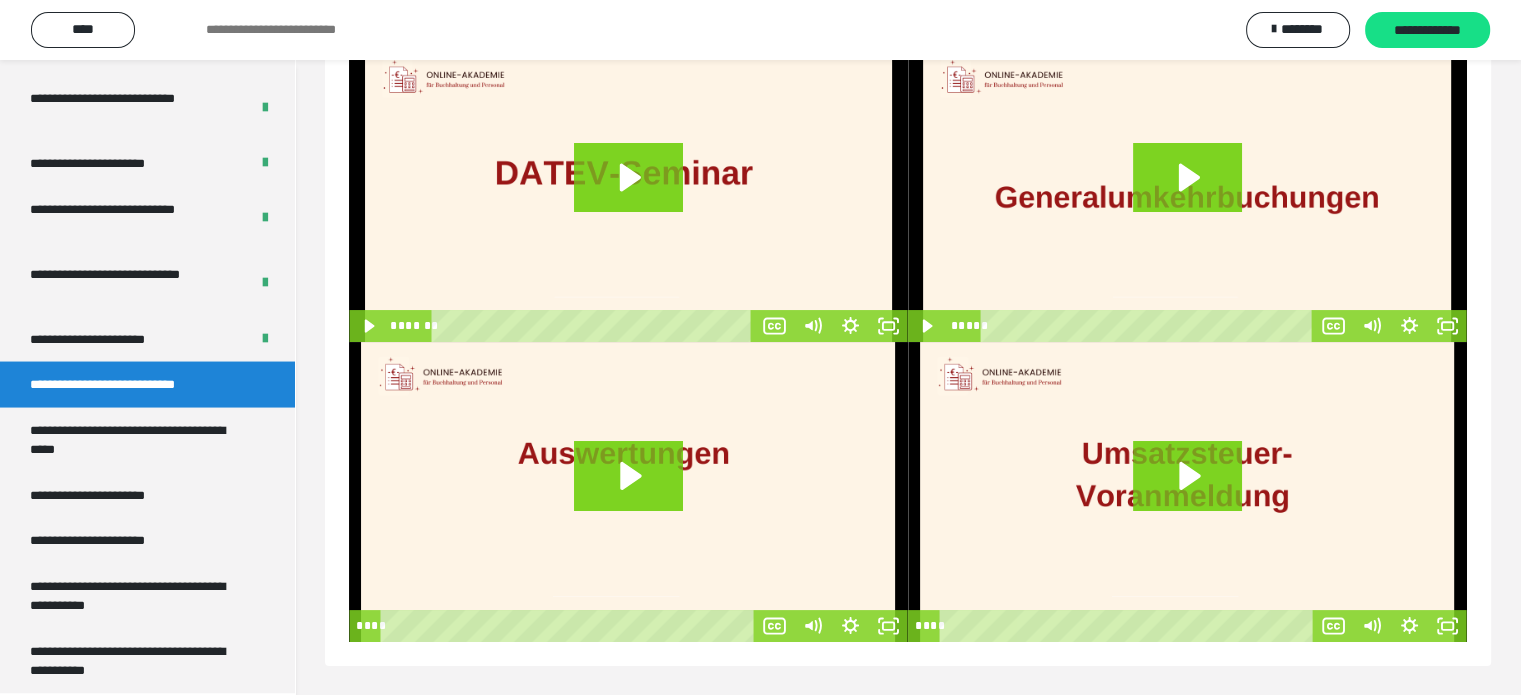 scroll, scrollTop: 60, scrollLeft: 0, axis: vertical 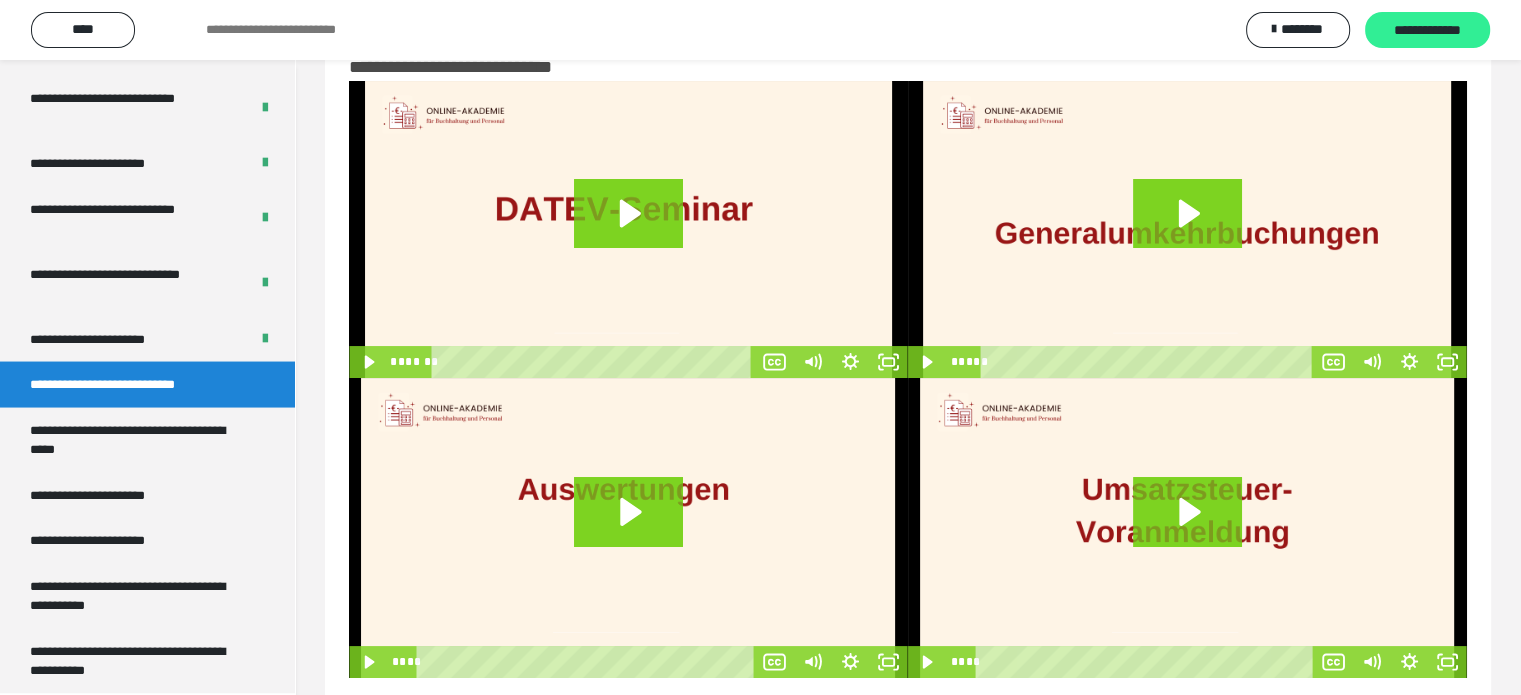 click on "**********" at bounding box center (1427, 31) 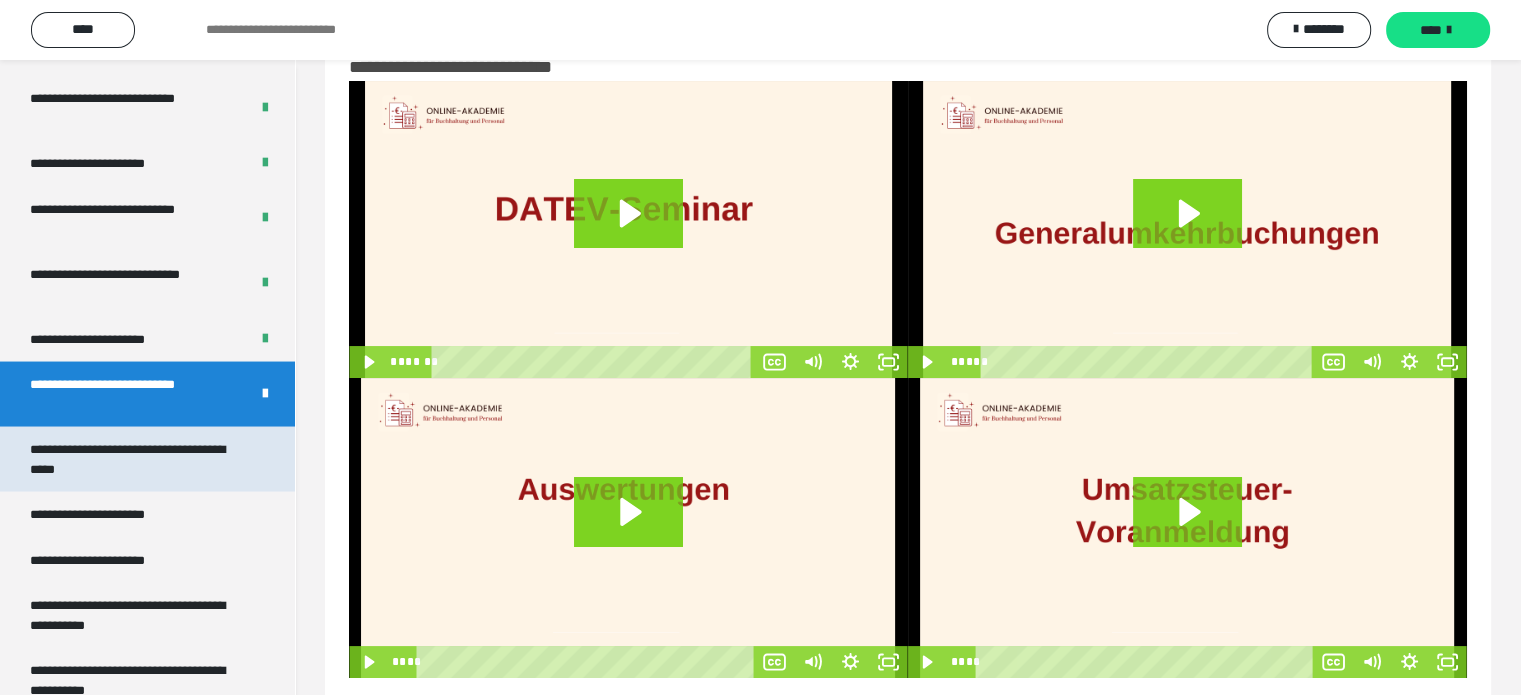 click on "**********" at bounding box center (132, 458) 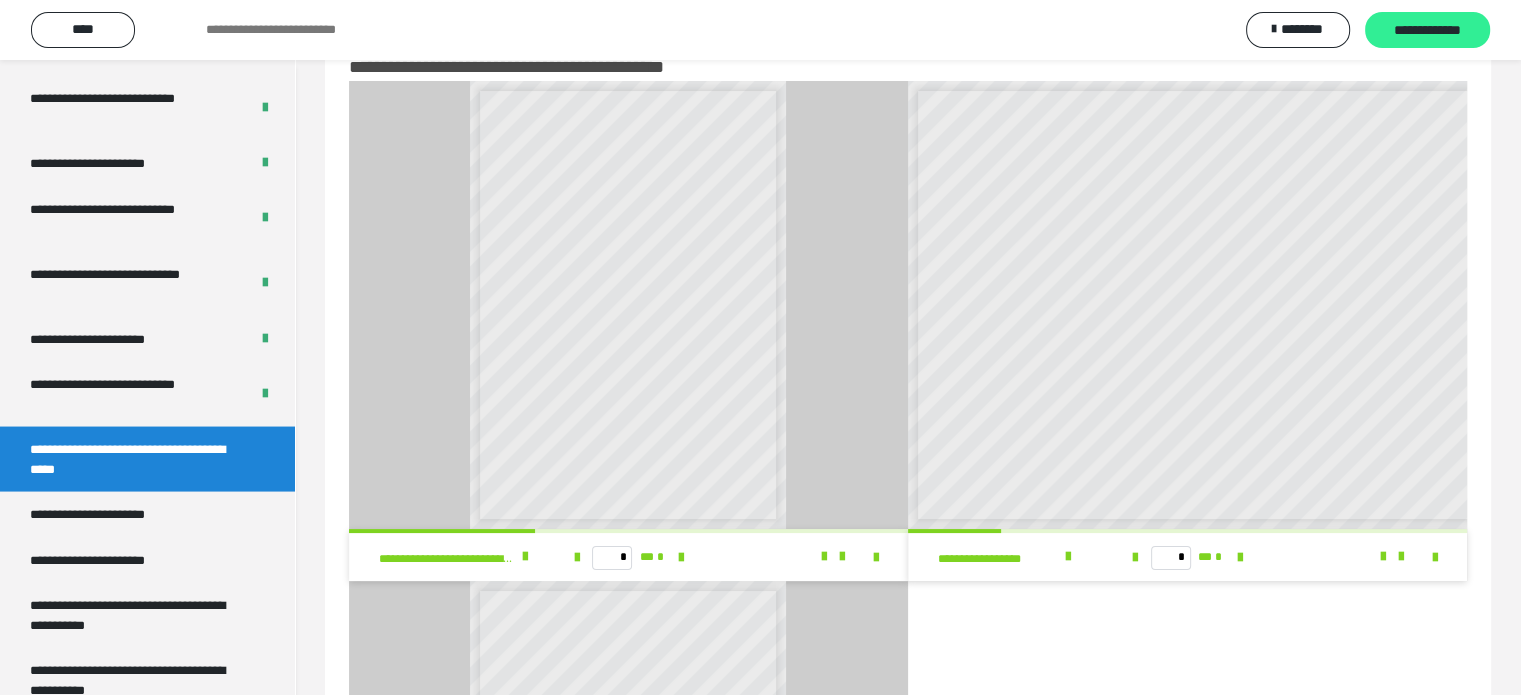 click on "**********" at bounding box center (1427, 31) 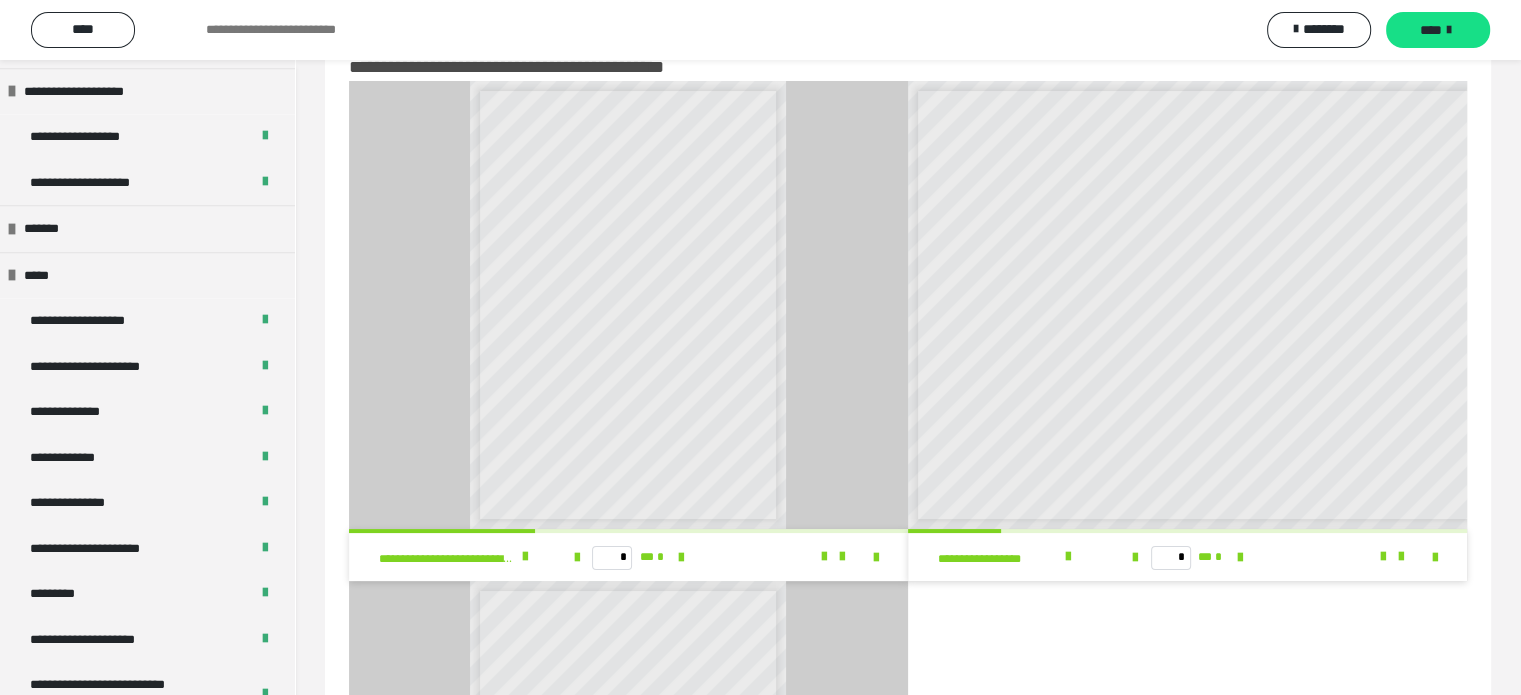 scroll, scrollTop: 0, scrollLeft: 0, axis: both 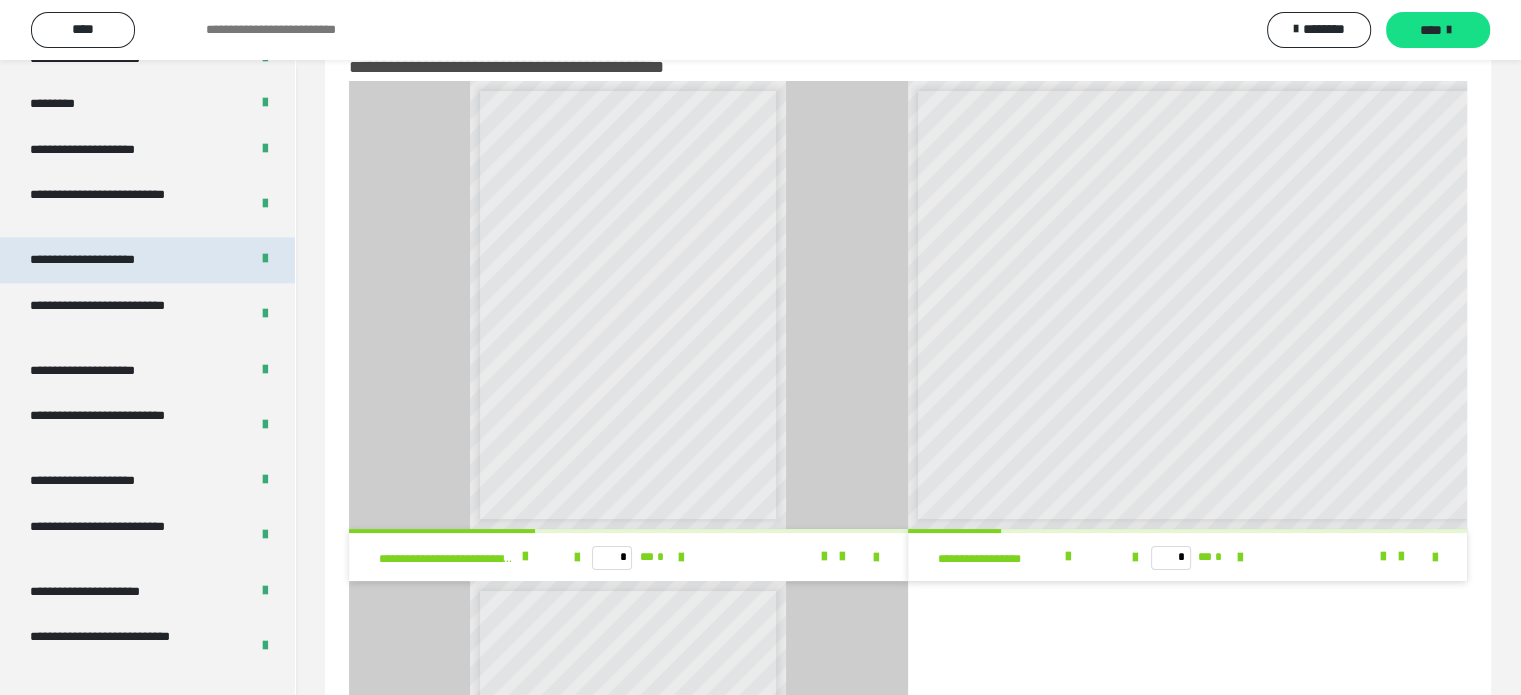 drag, startPoint x: 145, startPoint y: 326, endPoint x: 136, endPoint y: 262, distance: 64.629715 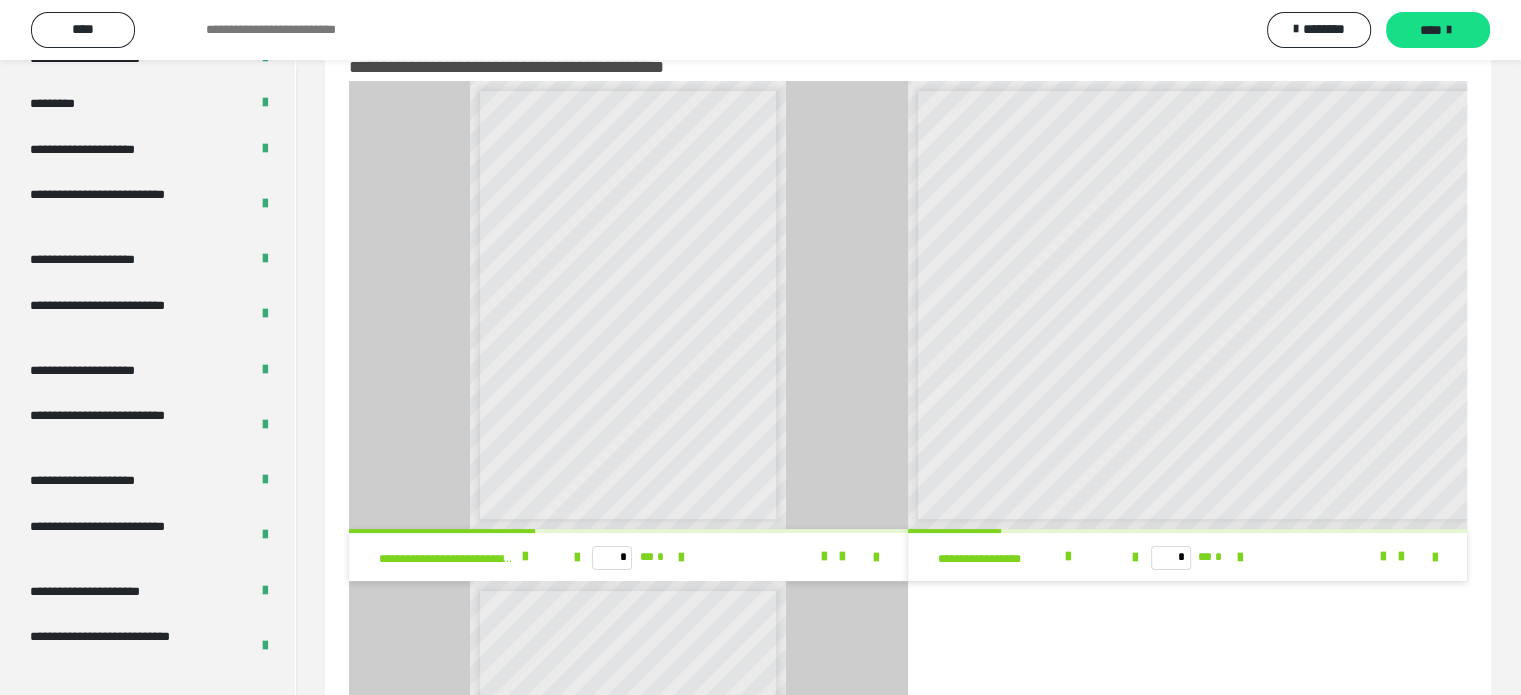drag, startPoint x: 136, startPoint y: 262, endPoint x: 305, endPoint y: 151, distance: 202.19298 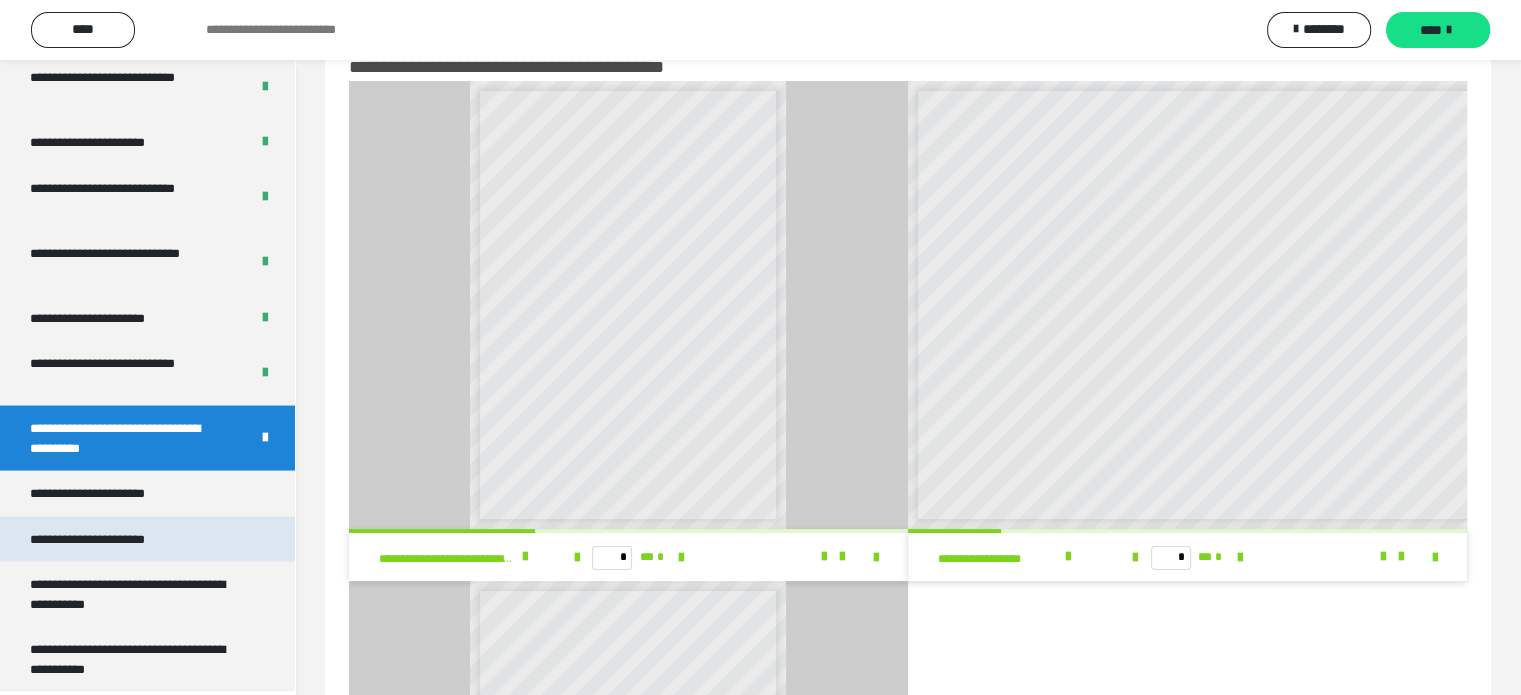 click on "**********" at bounding box center [111, 540] 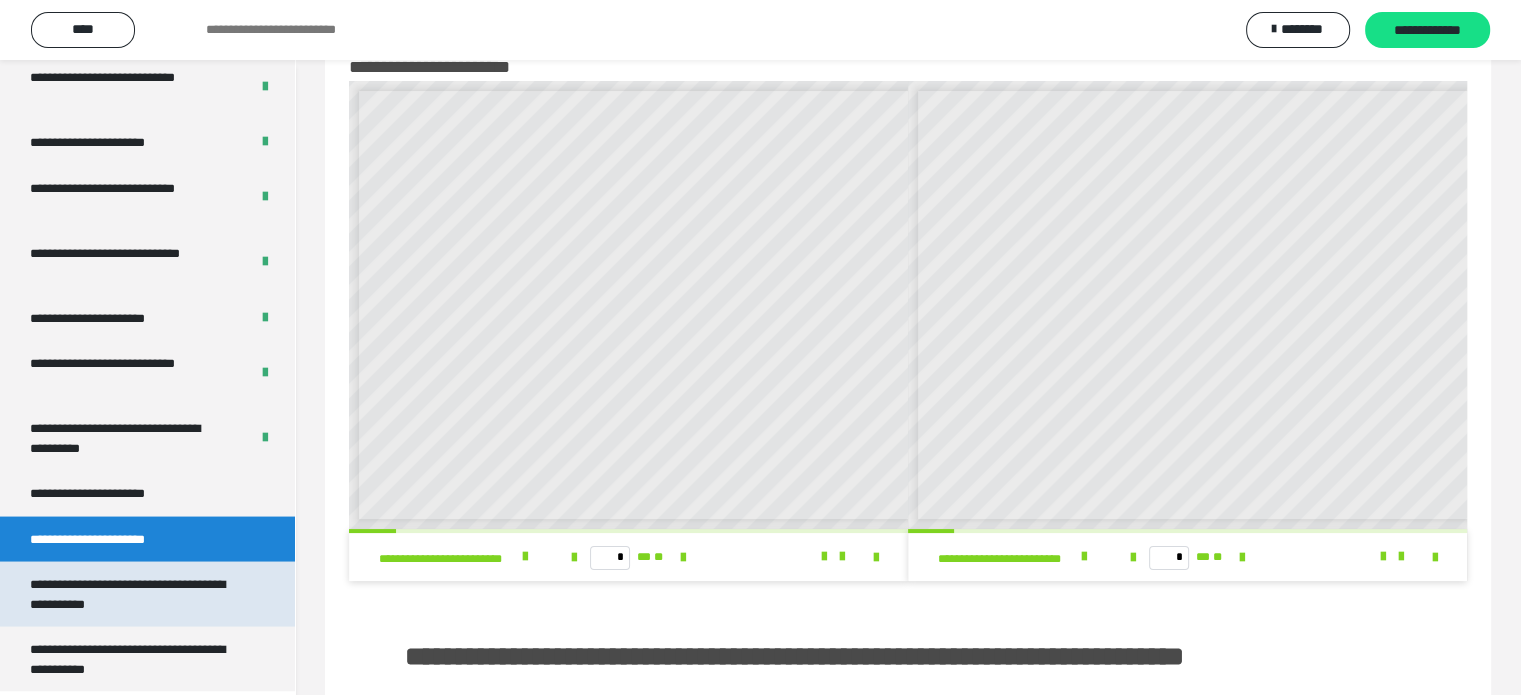 click on "**********" at bounding box center (132, 594) 